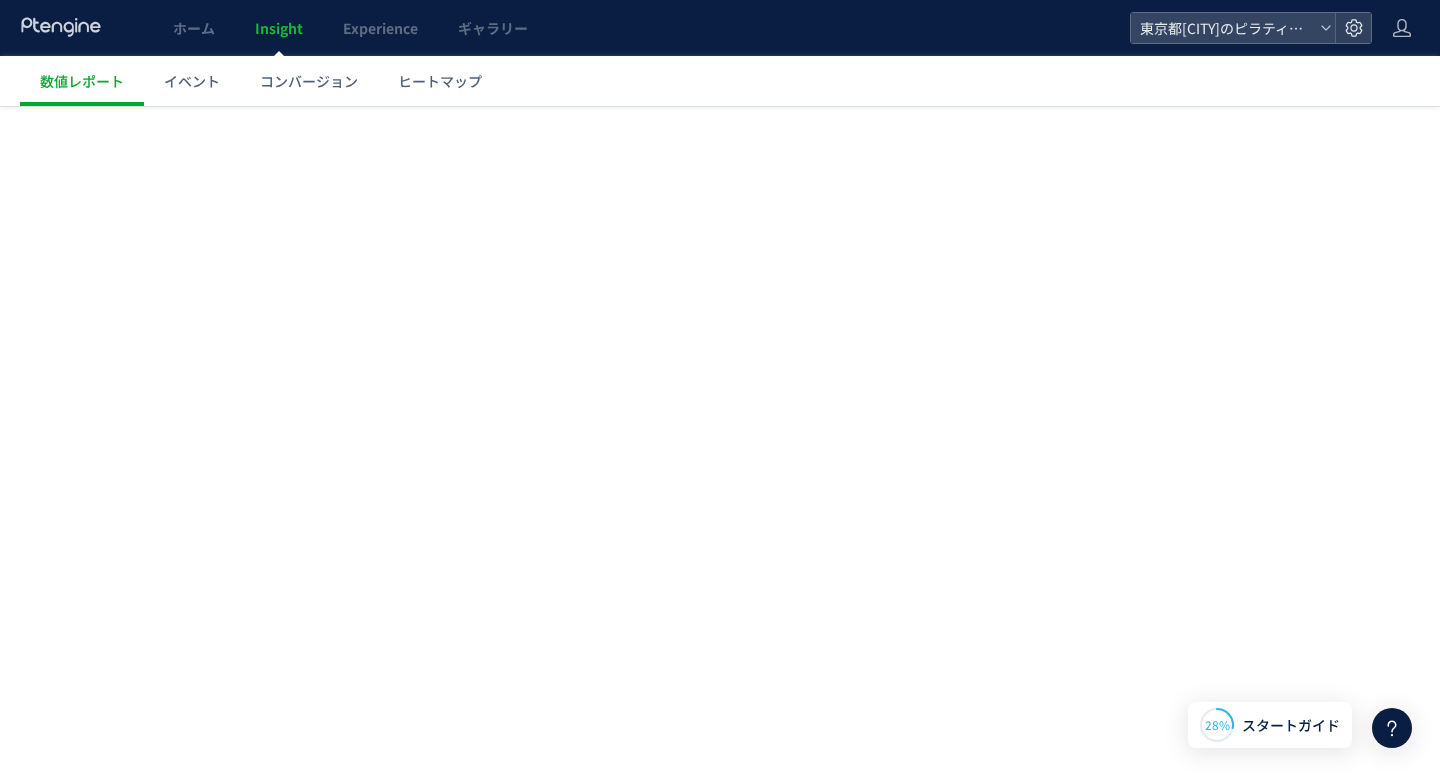 scroll, scrollTop: 0, scrollLeft: 0, axis: both 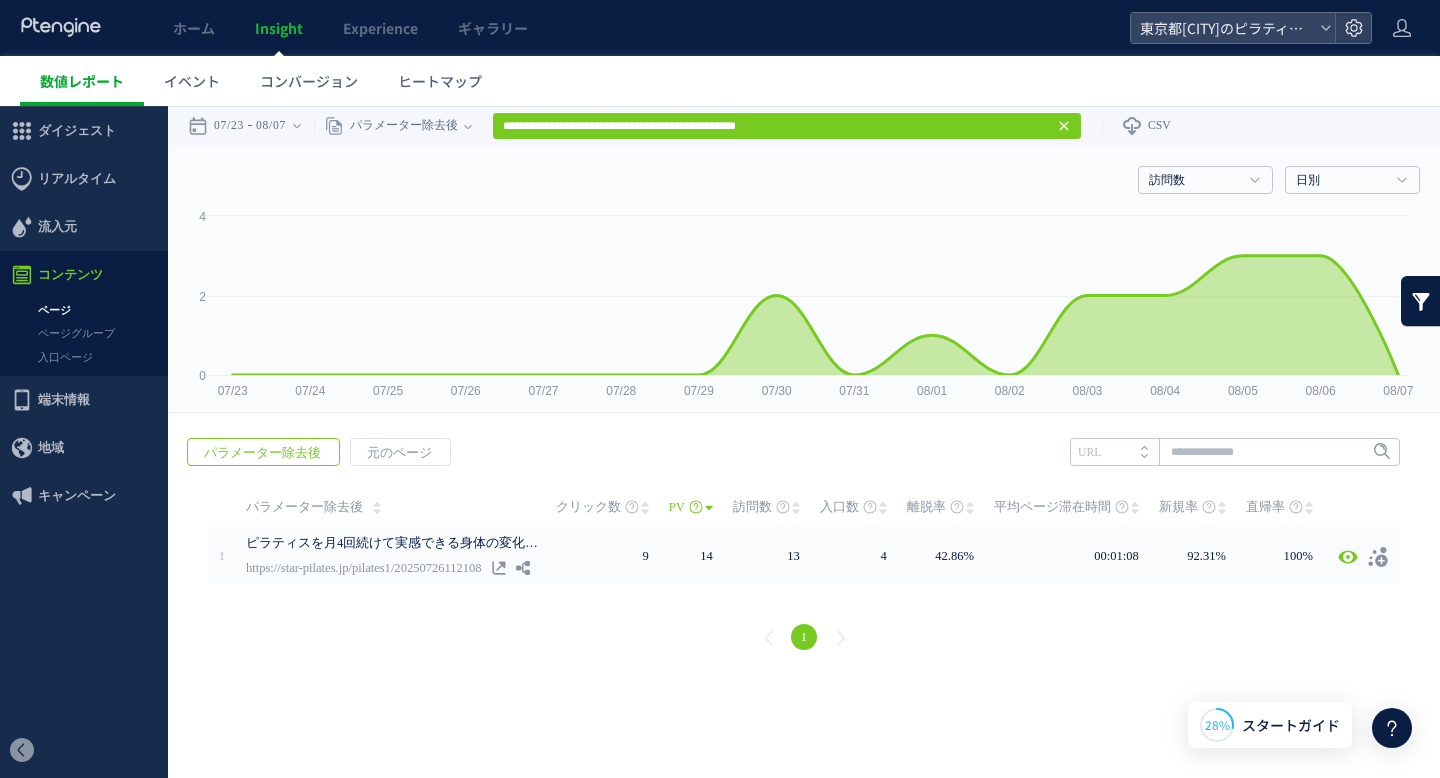click on "数値レポート" at bounding box center (82, 81) 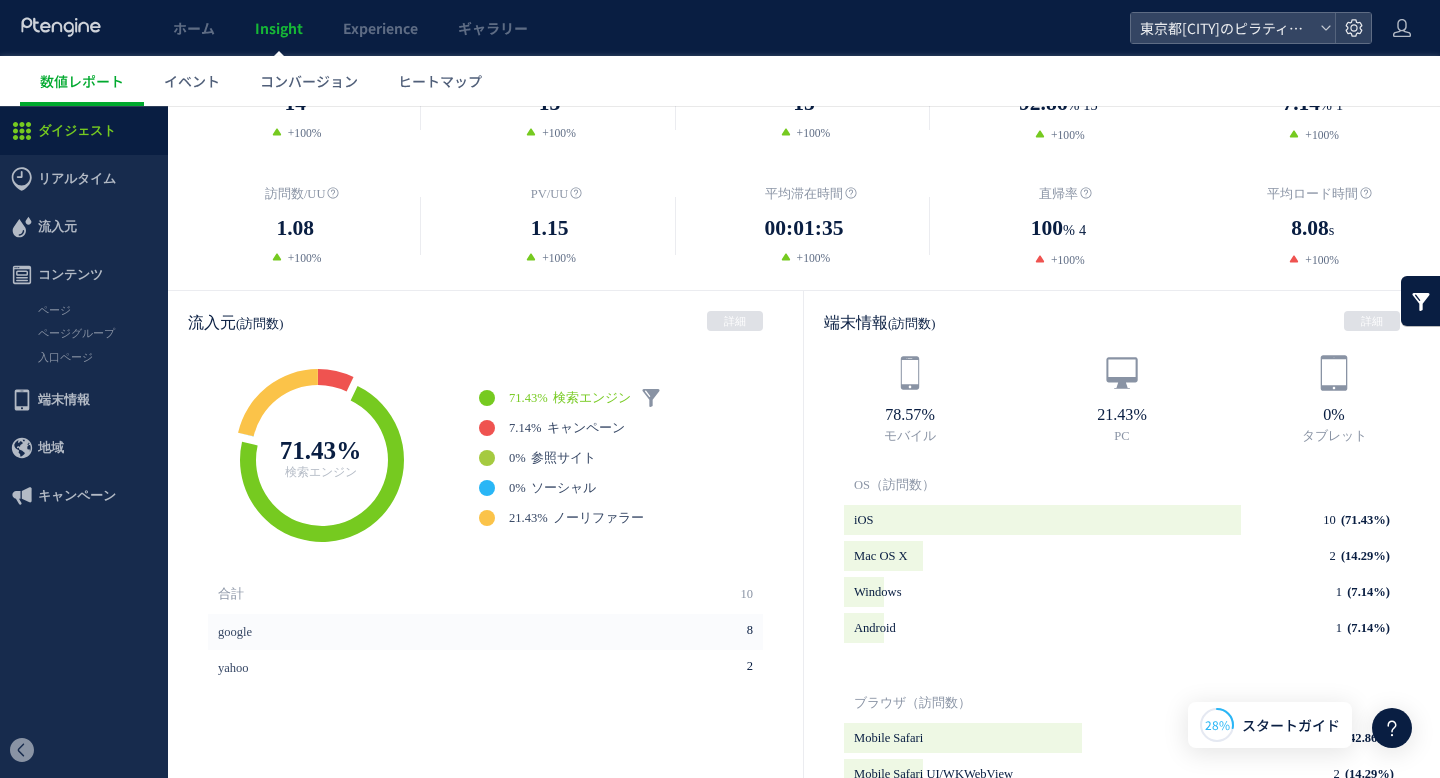 scroll, scrollTop: 375, scrollLeft: 0, axis: vertical 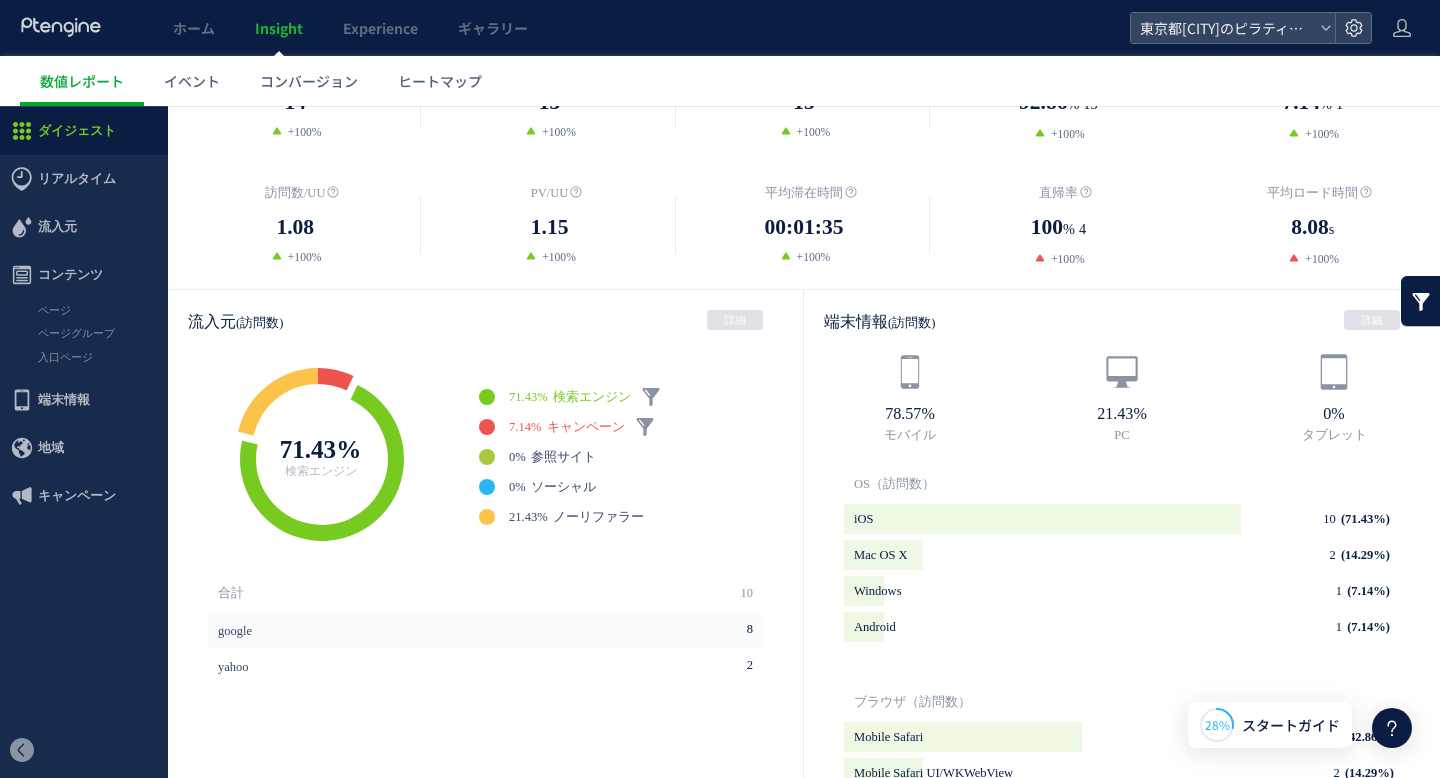 click on "キャンペーン" at bounding box center (586, 427) 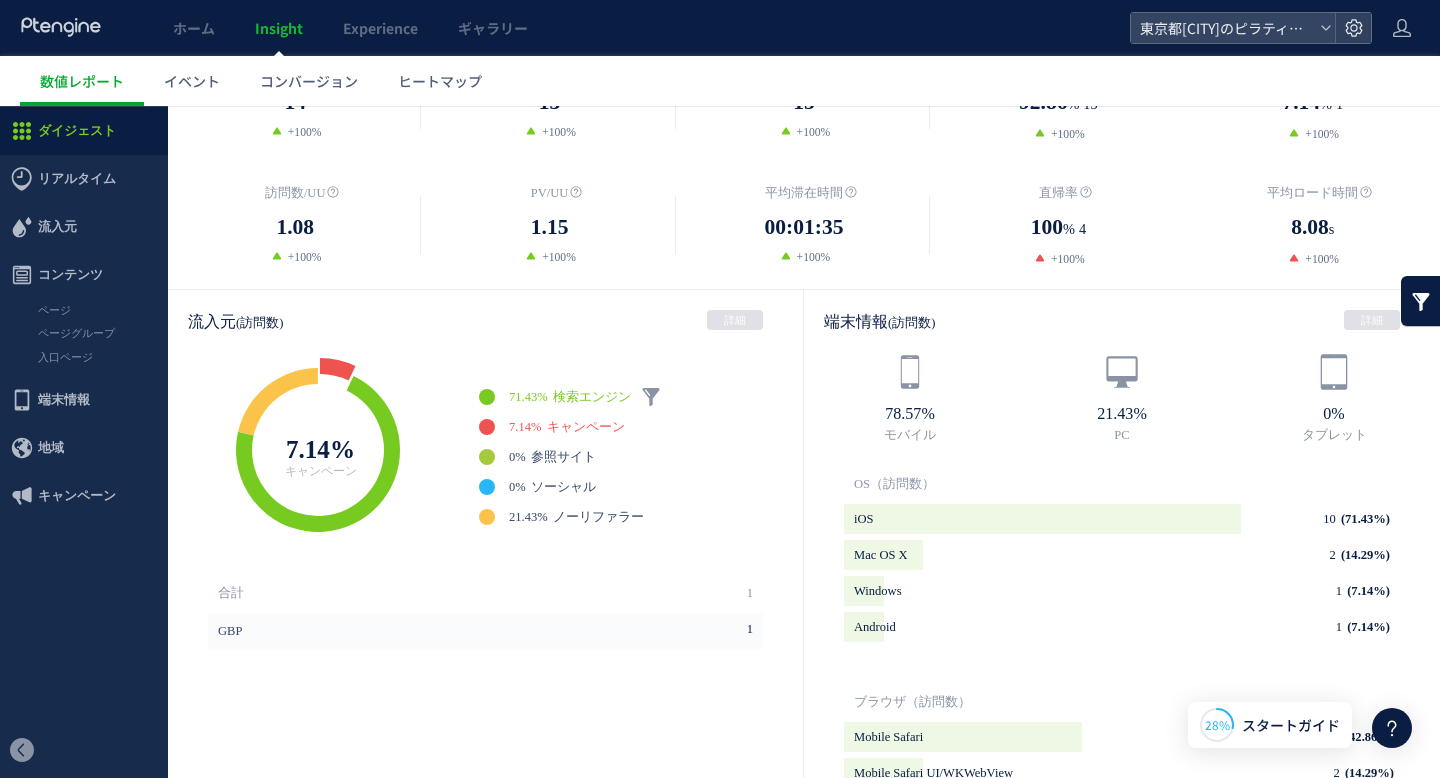 click on "検索エンジン" at bounding box center [592, 397] 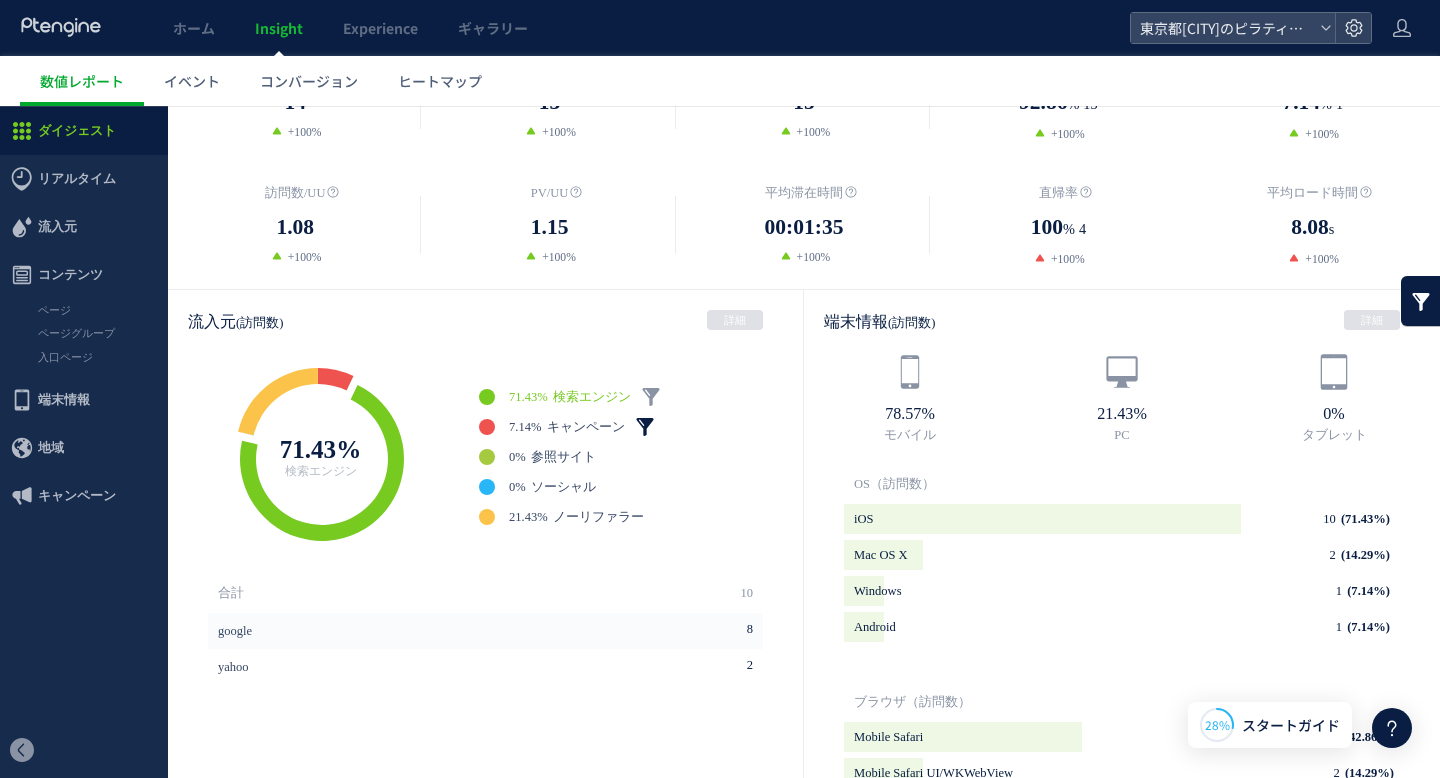 click at bounding box center (645, 427) 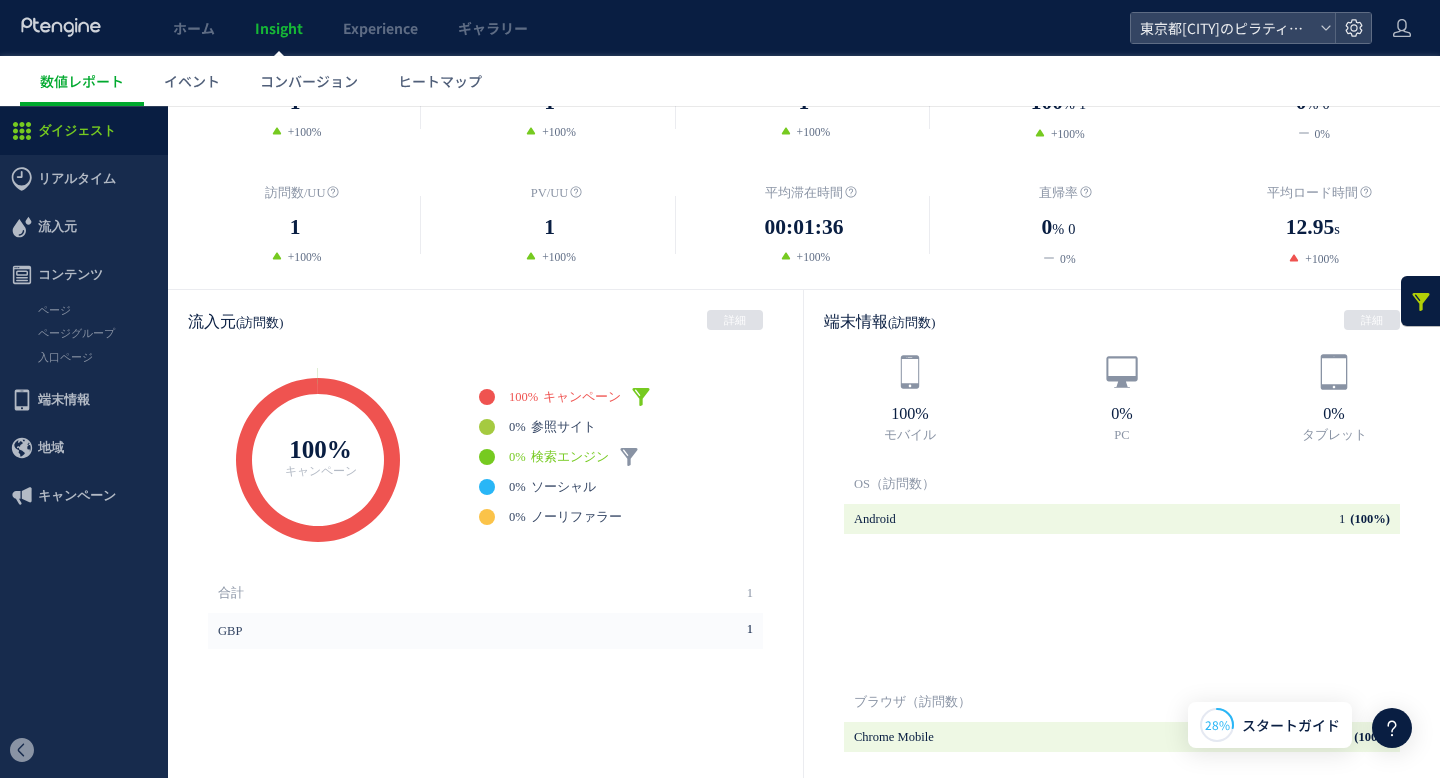 click on "検索エンジン" at bounding box center (570, 457) 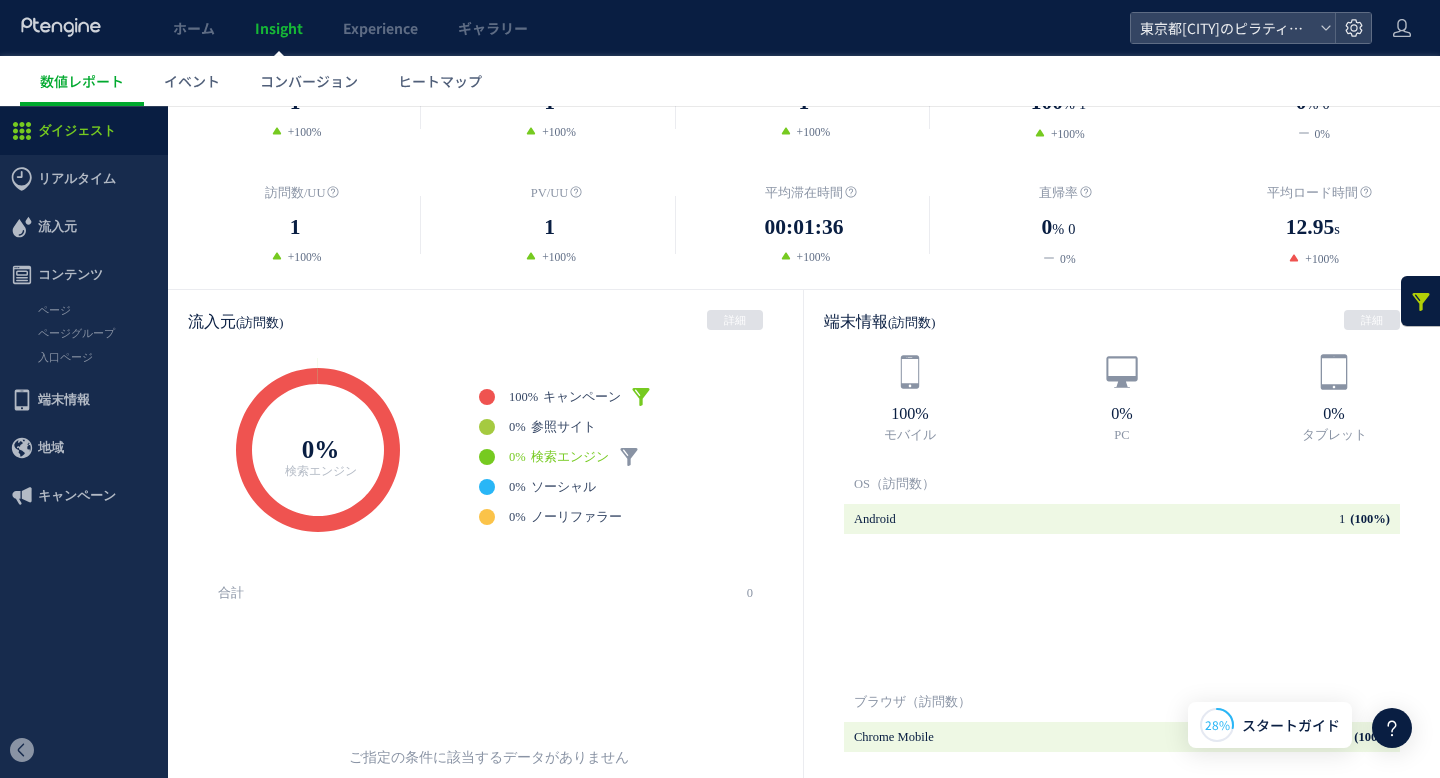 click on "検索エンジン" at bounding box center (570, 457) 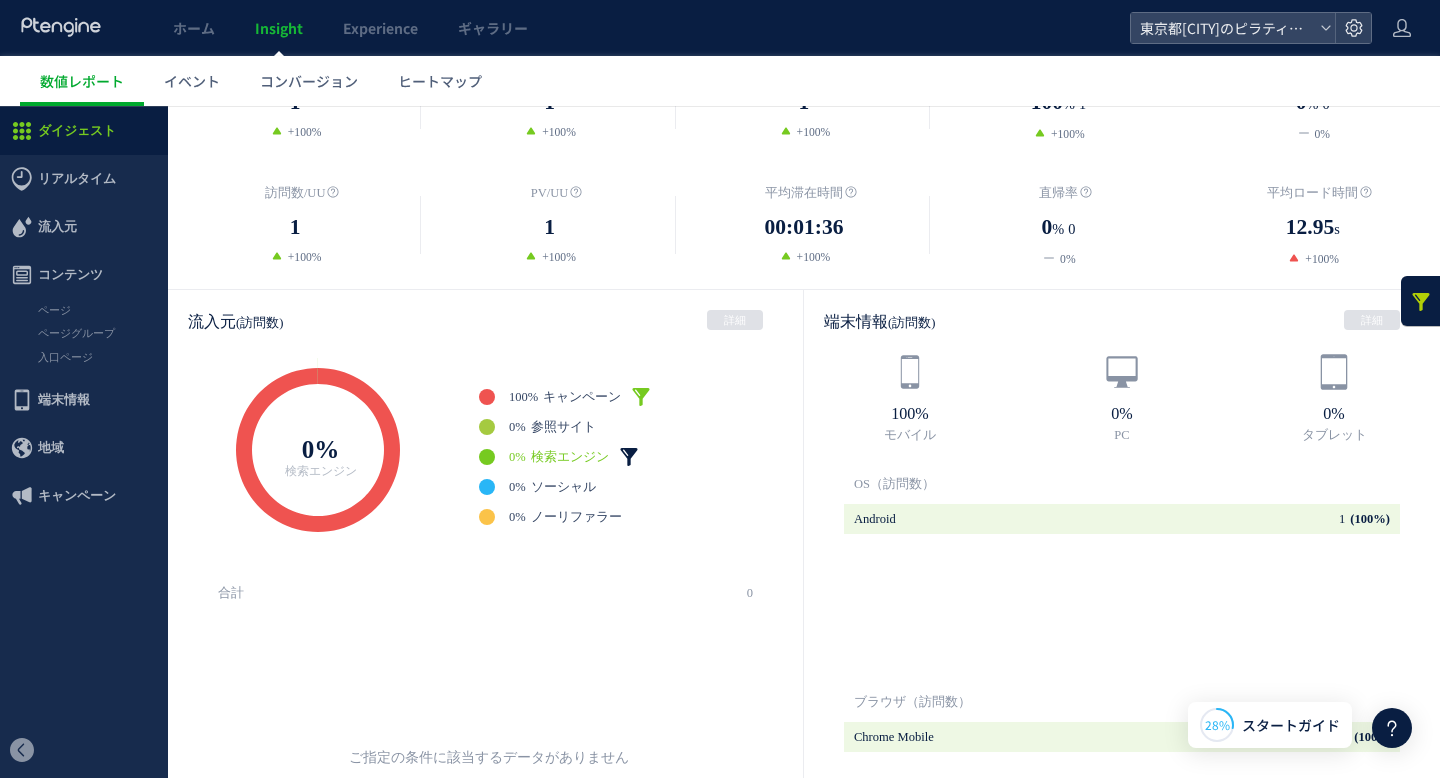click at bounding box center (629, 457) 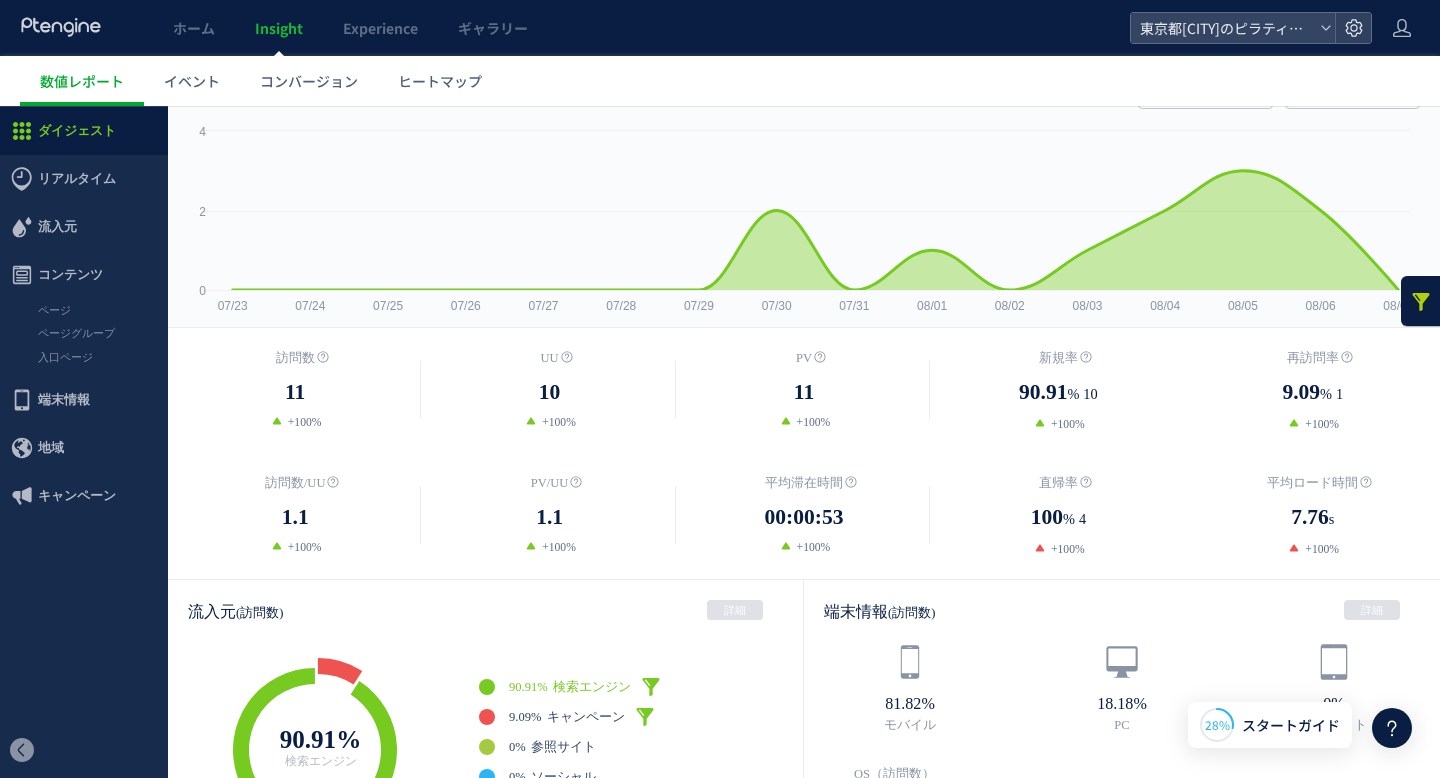 scroll, scrollTop: 0, scrollLeft: 0, axis: both 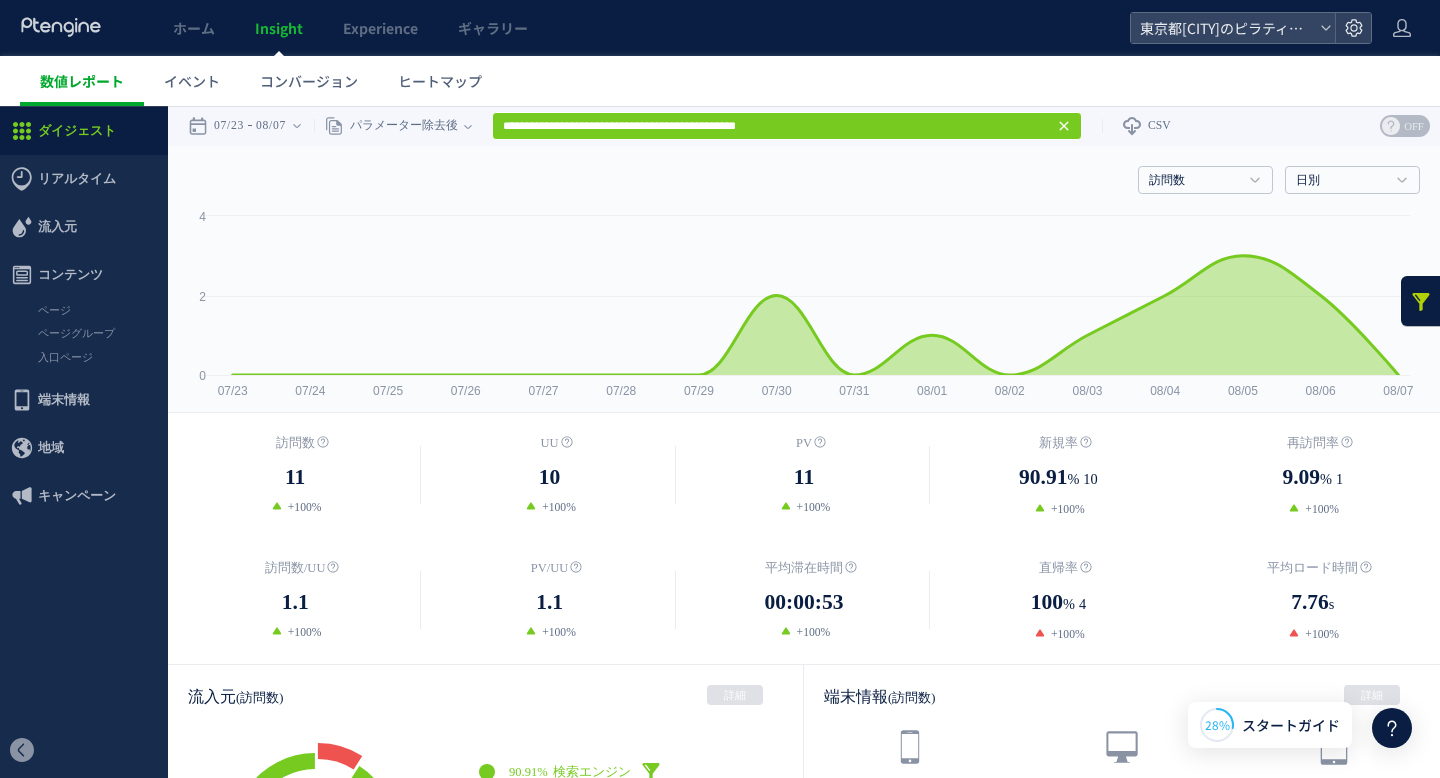click on "数値レポート" at bounding box center (82, 81) 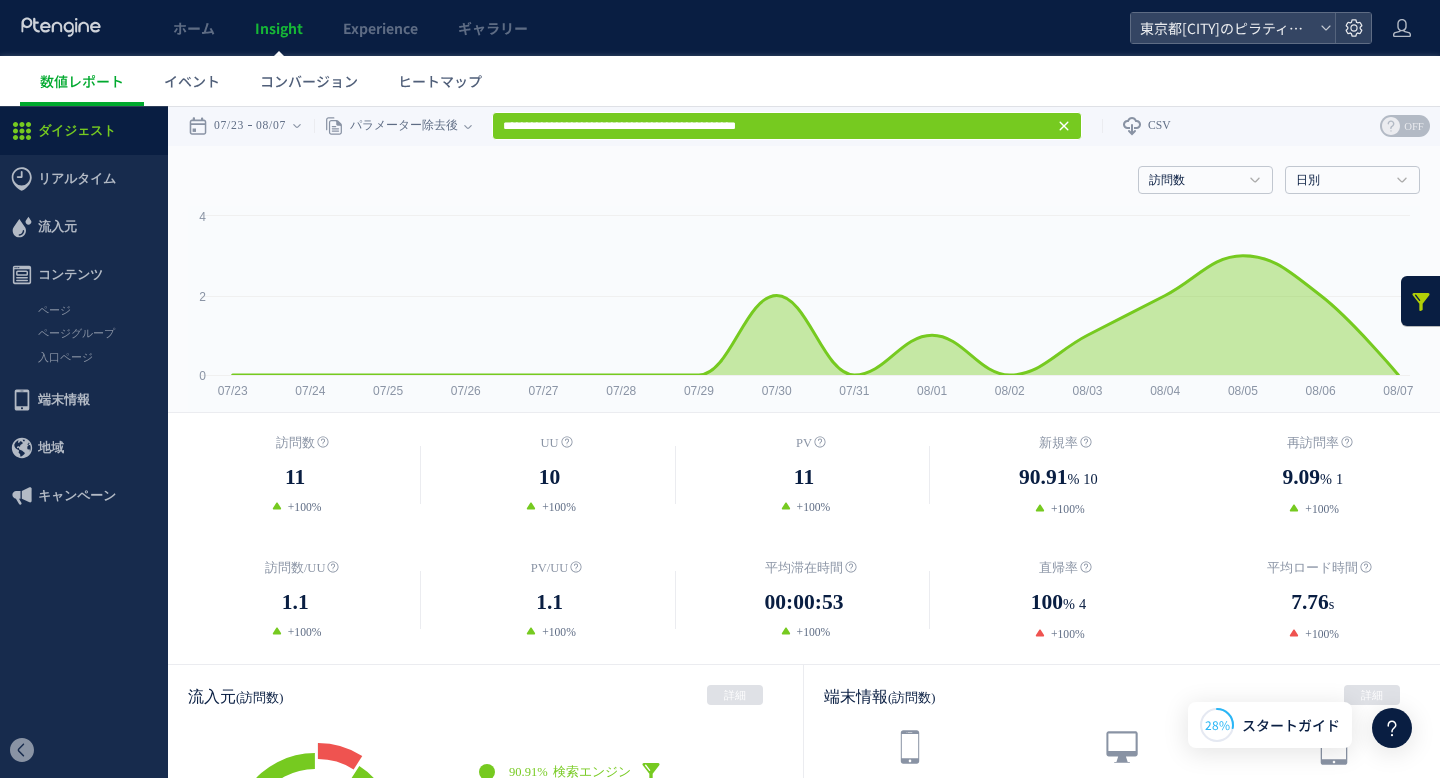 click on "ダイジェスト" at bounding box center [77, 131] 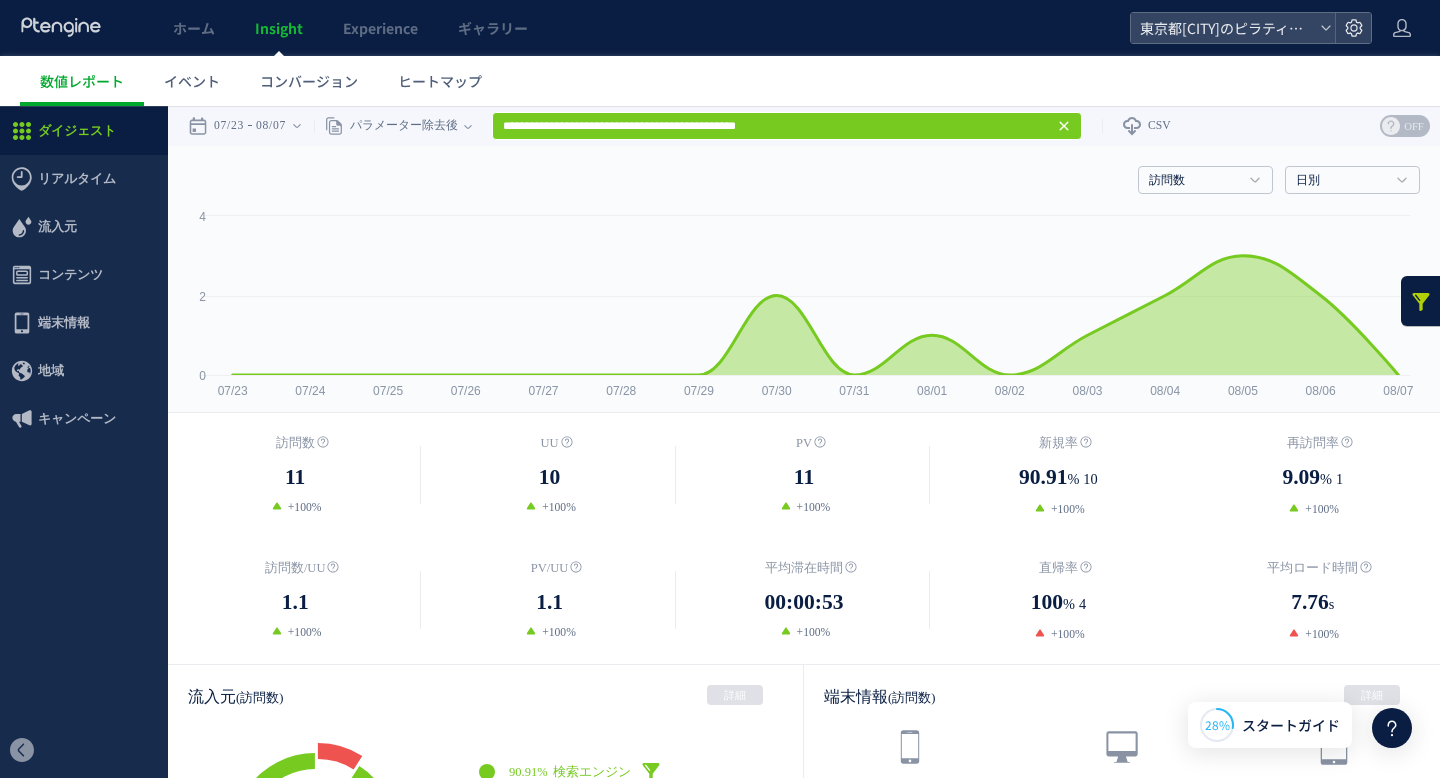 click on "ダイジェスト" at bounding box center (77, 131) 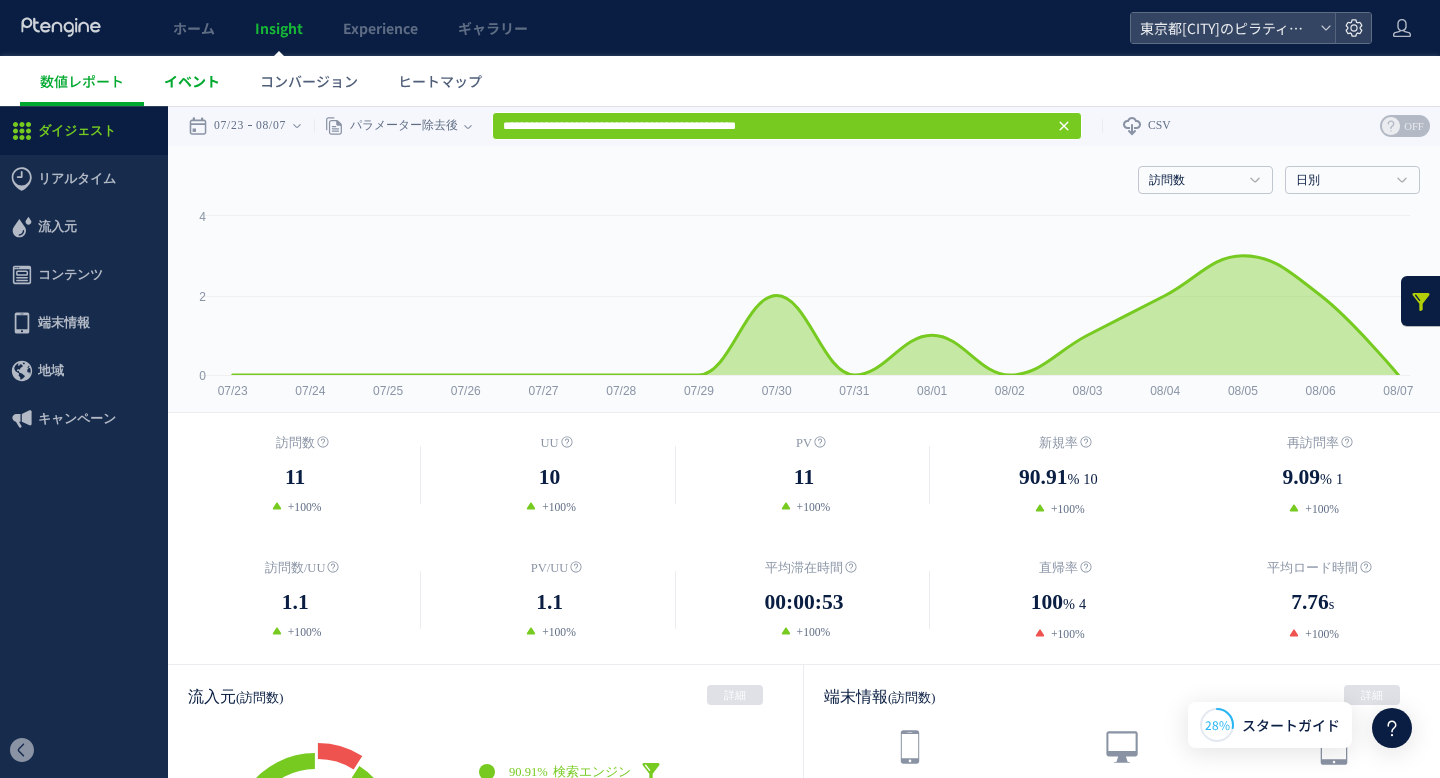 click on "イベント" at bounding box center [192, 81] 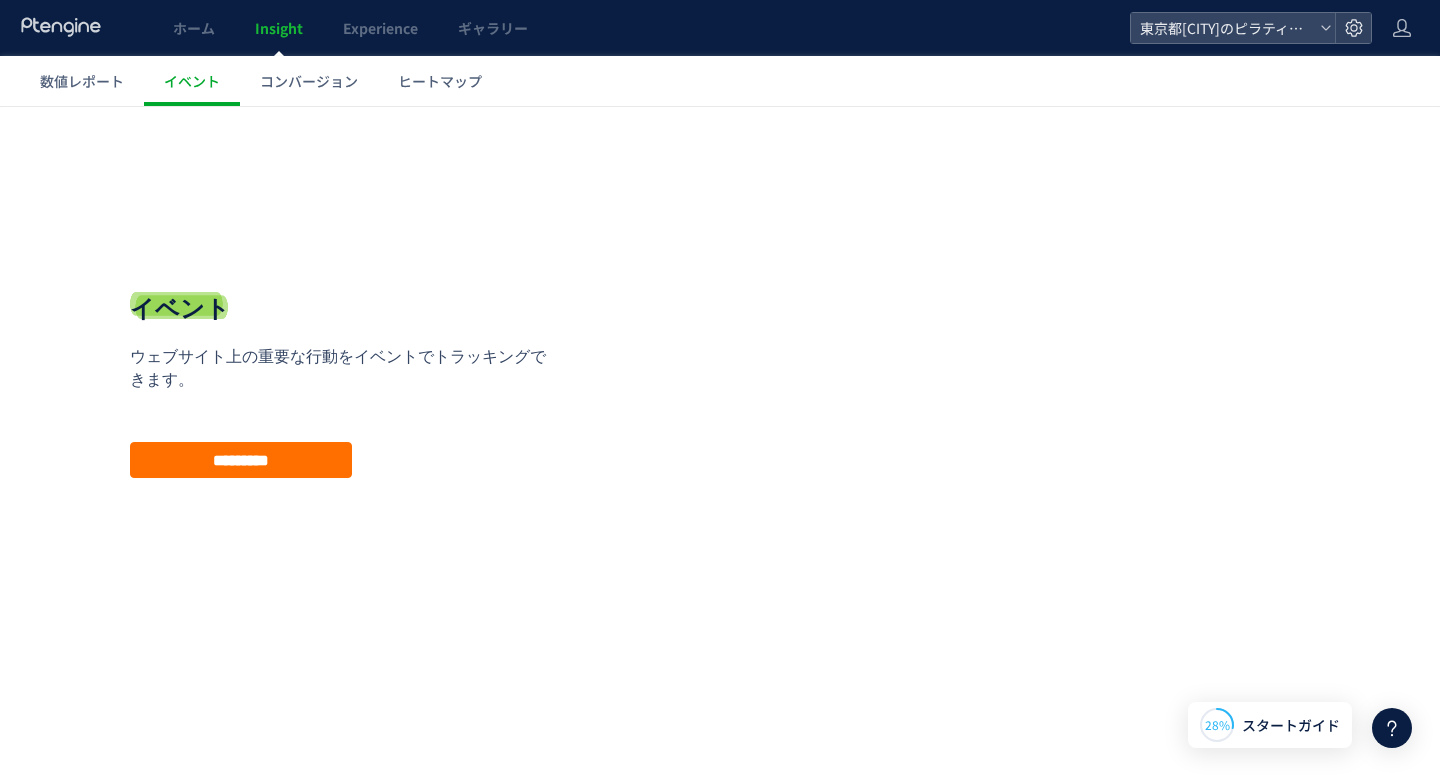 click 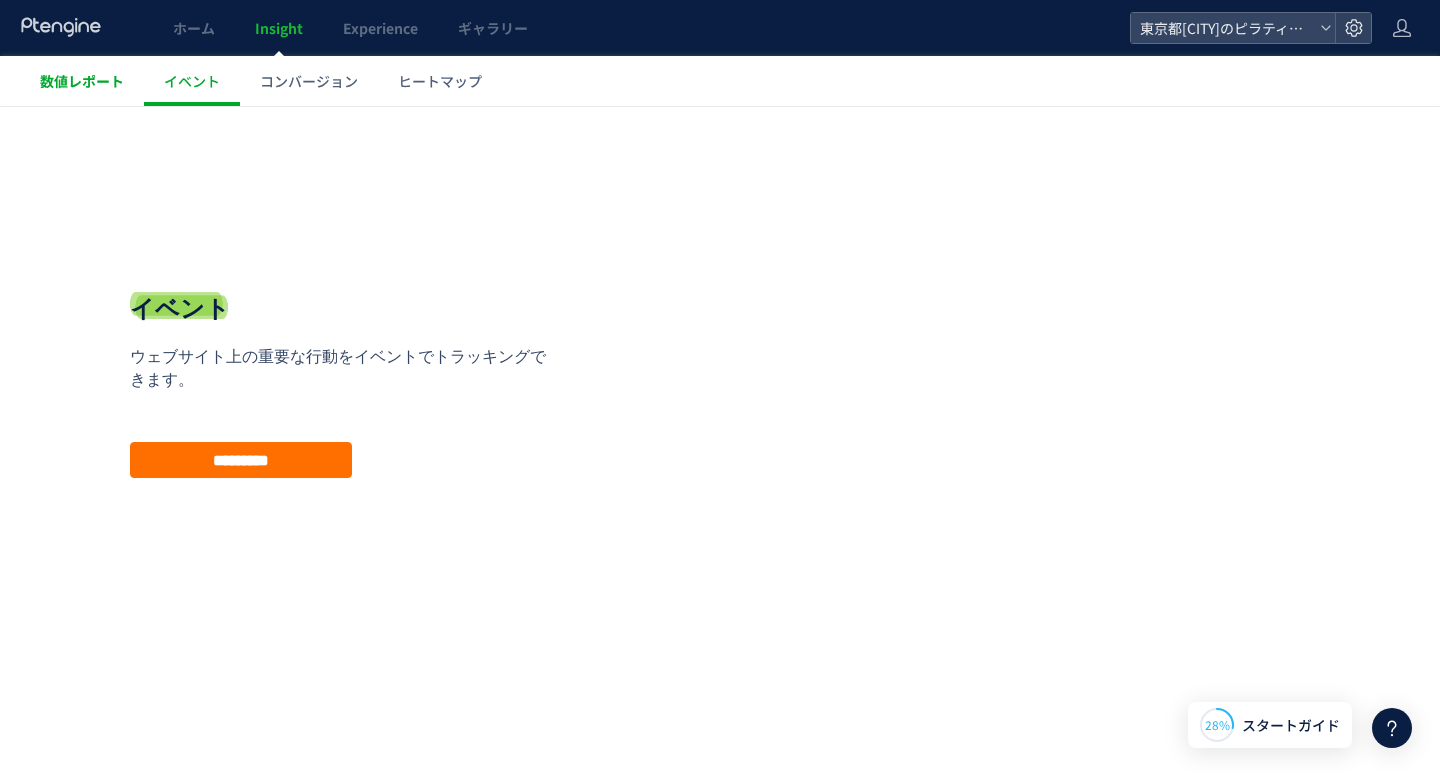 click on "数値レポート" at bounding box center (82, 81) 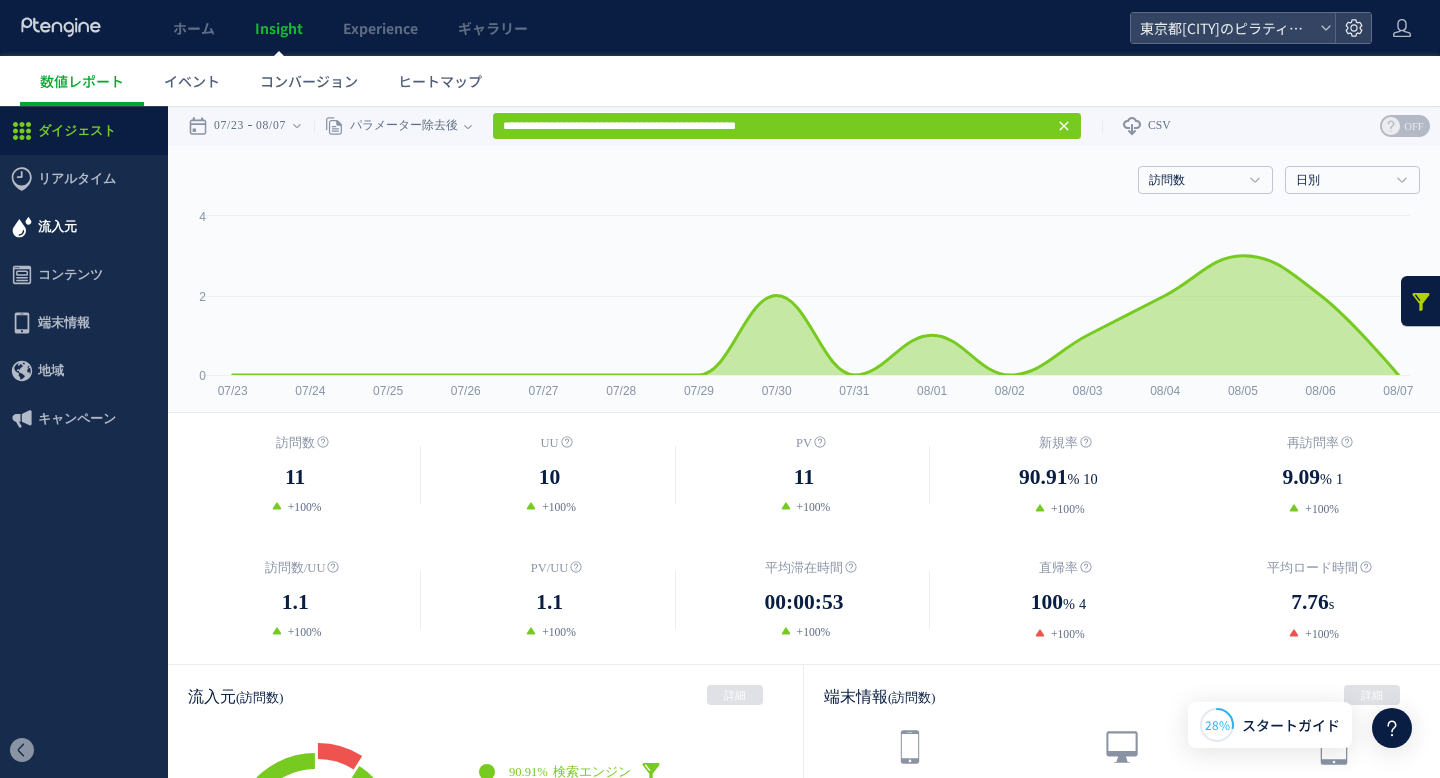 click on "流入元" at bounding box center [57, 227] 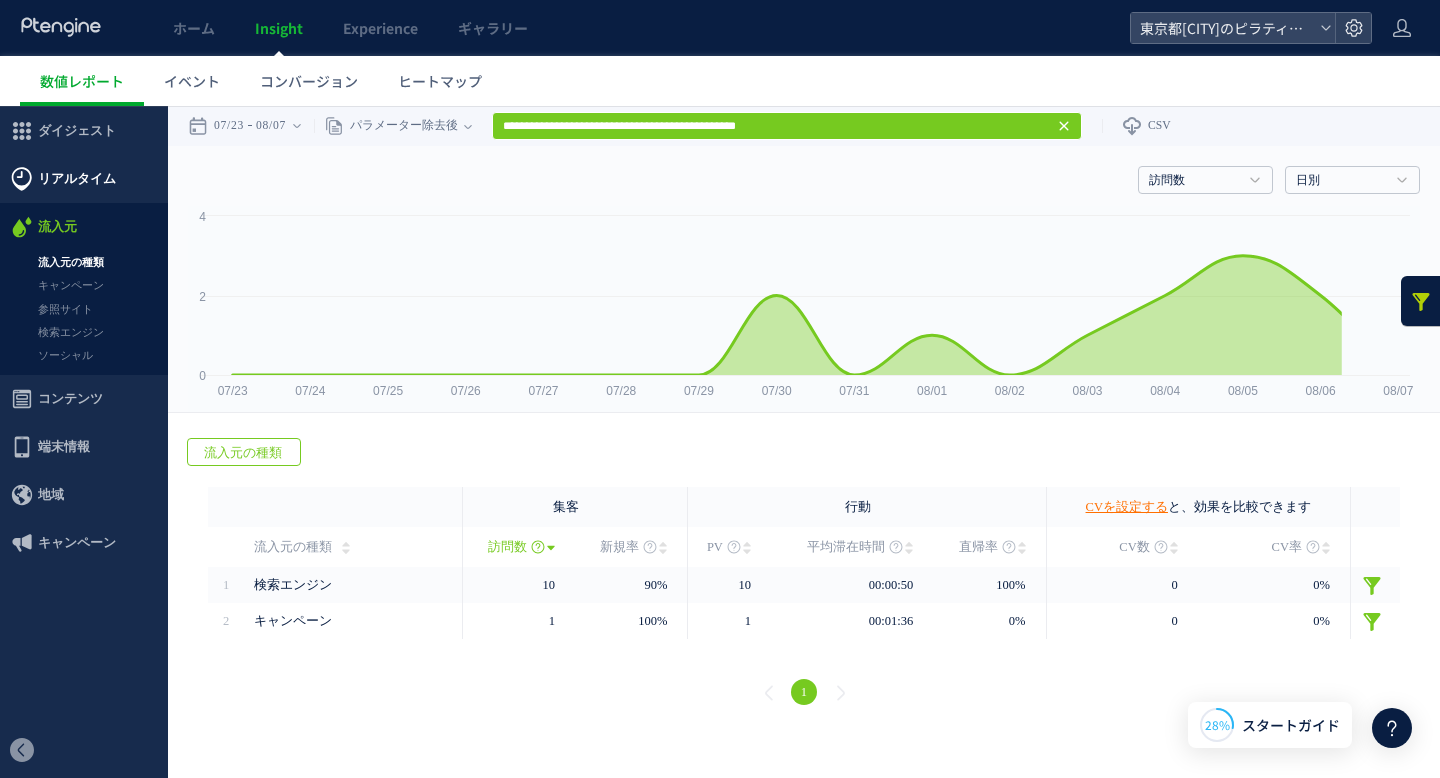 click on "リアルタイム" at bounding box center (77, 179) 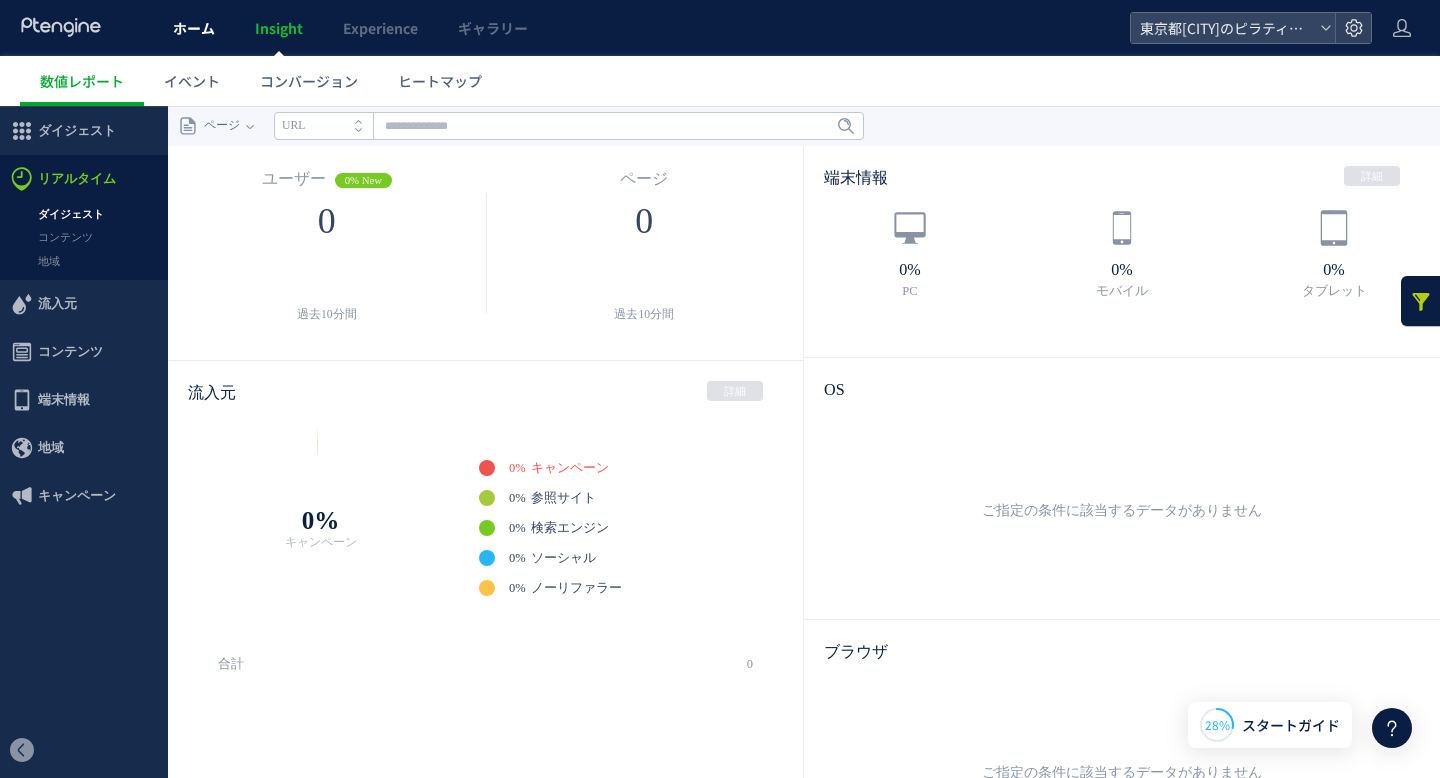 click on "ホーム" at bounding box center (194, 28) 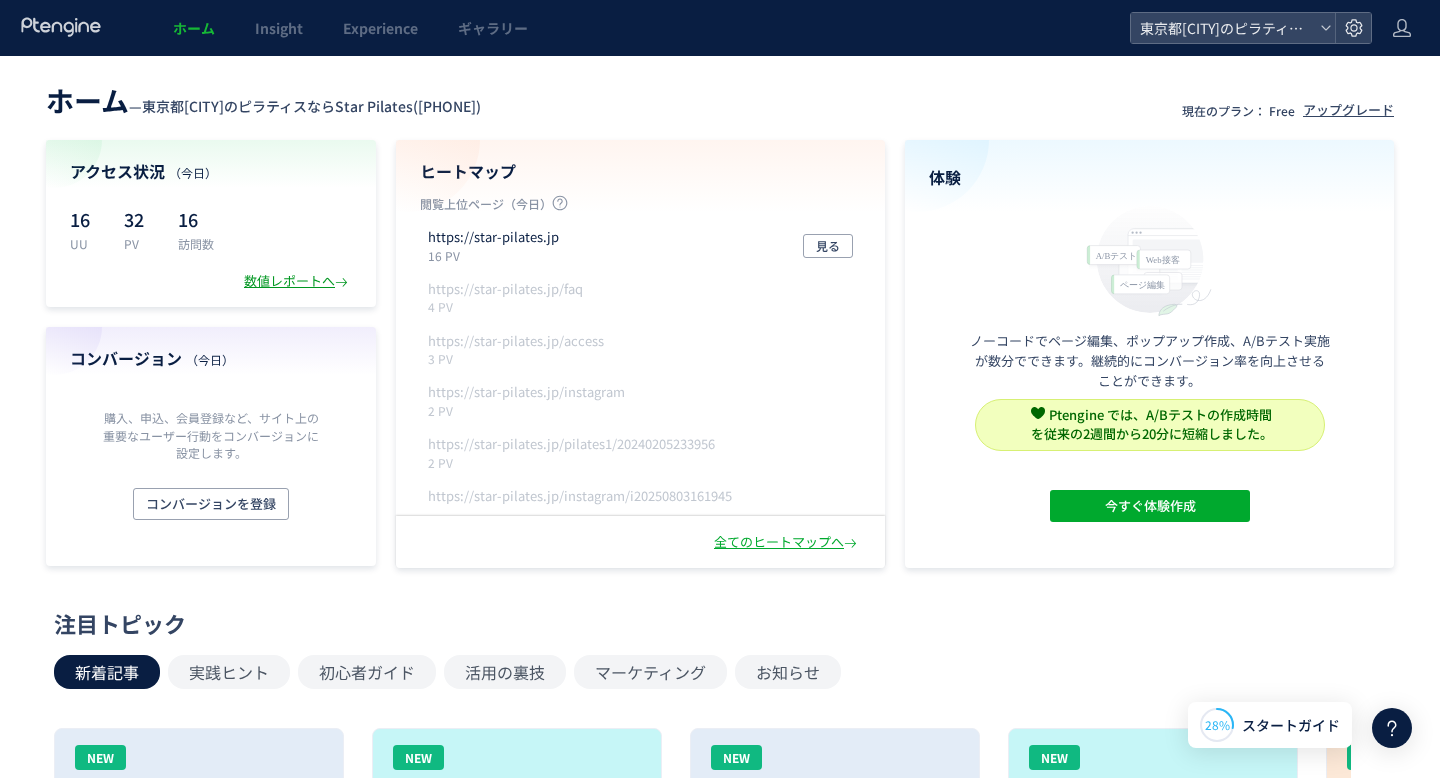 click on "数値レポートへ" at bounding box center (298, 281) 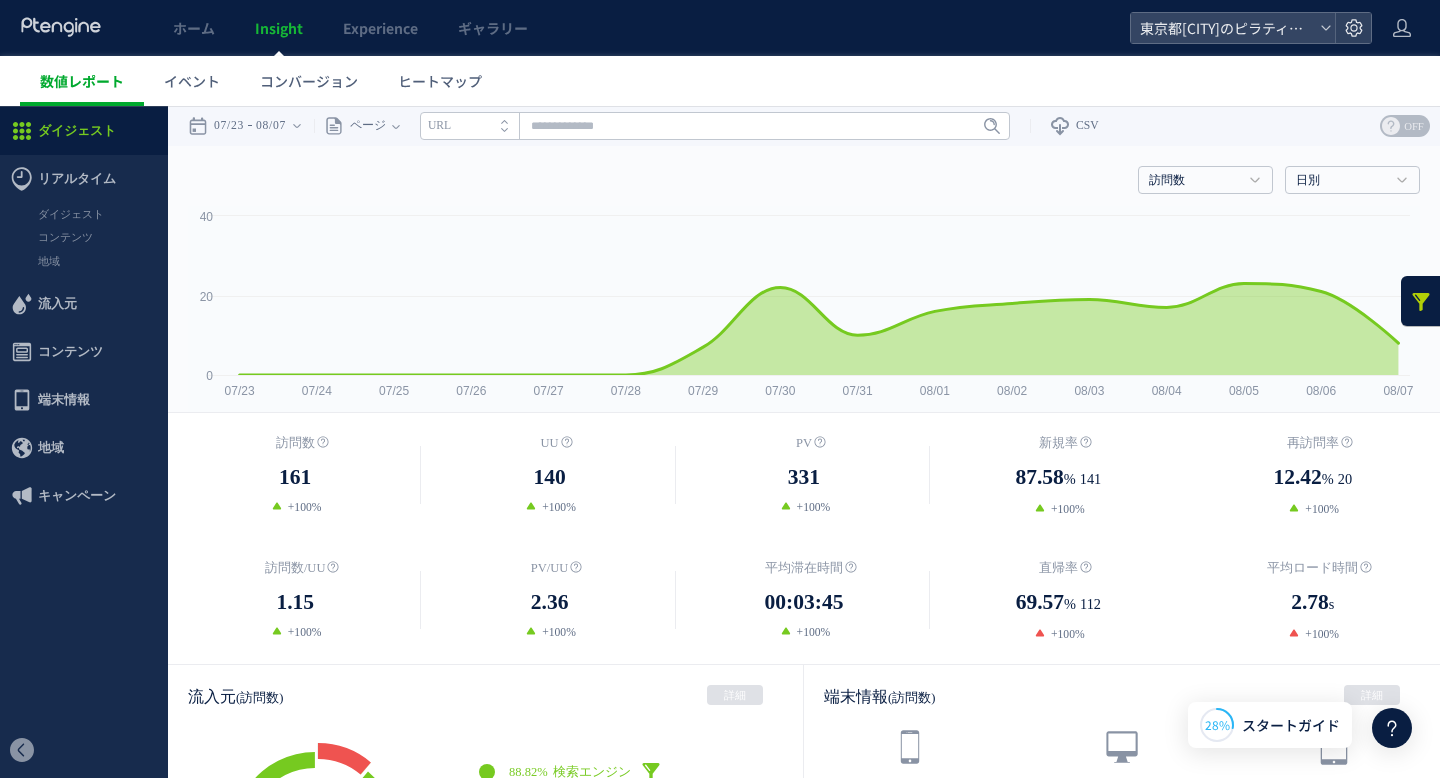 click on "数値レポート" at bounding box center (82, 81) 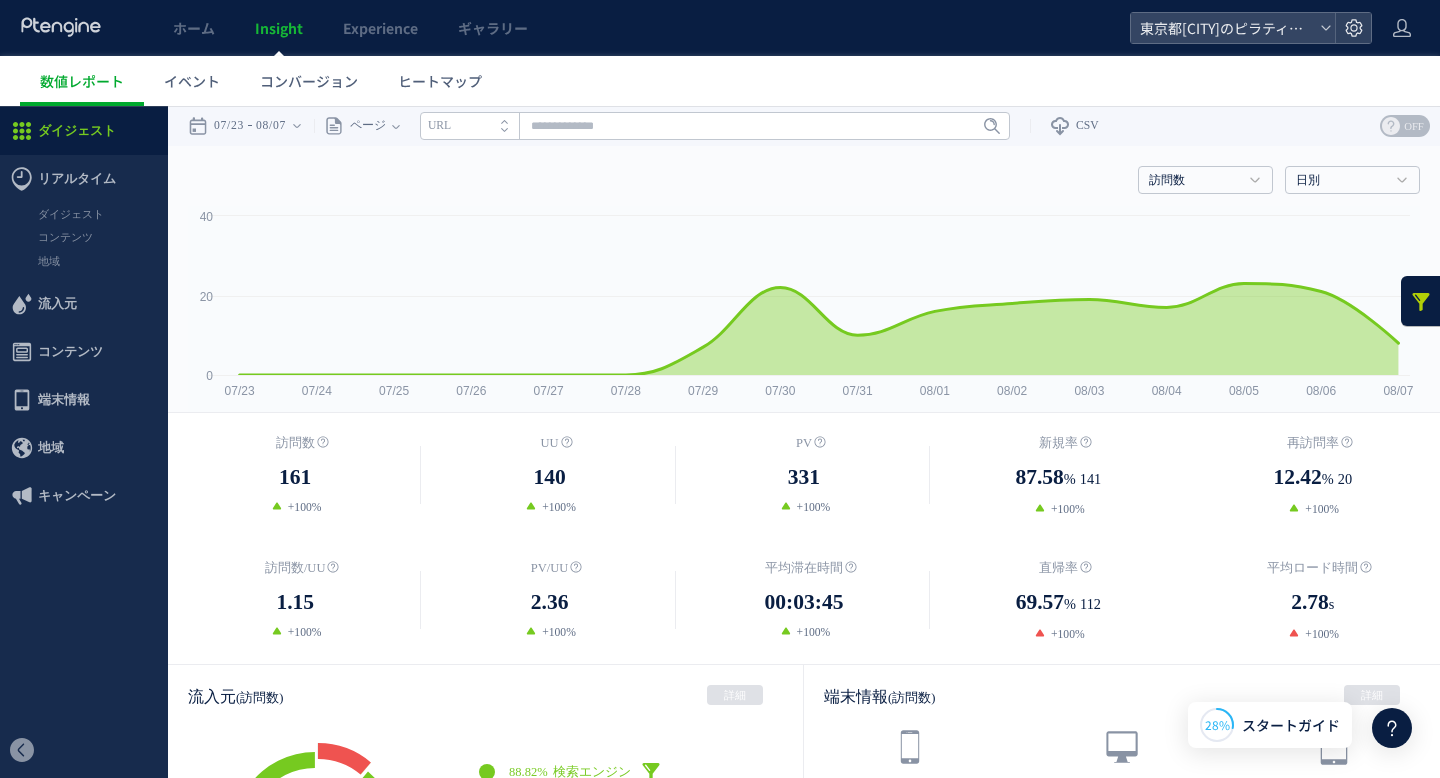 click on "Insight" at bounding box center (279, 28) 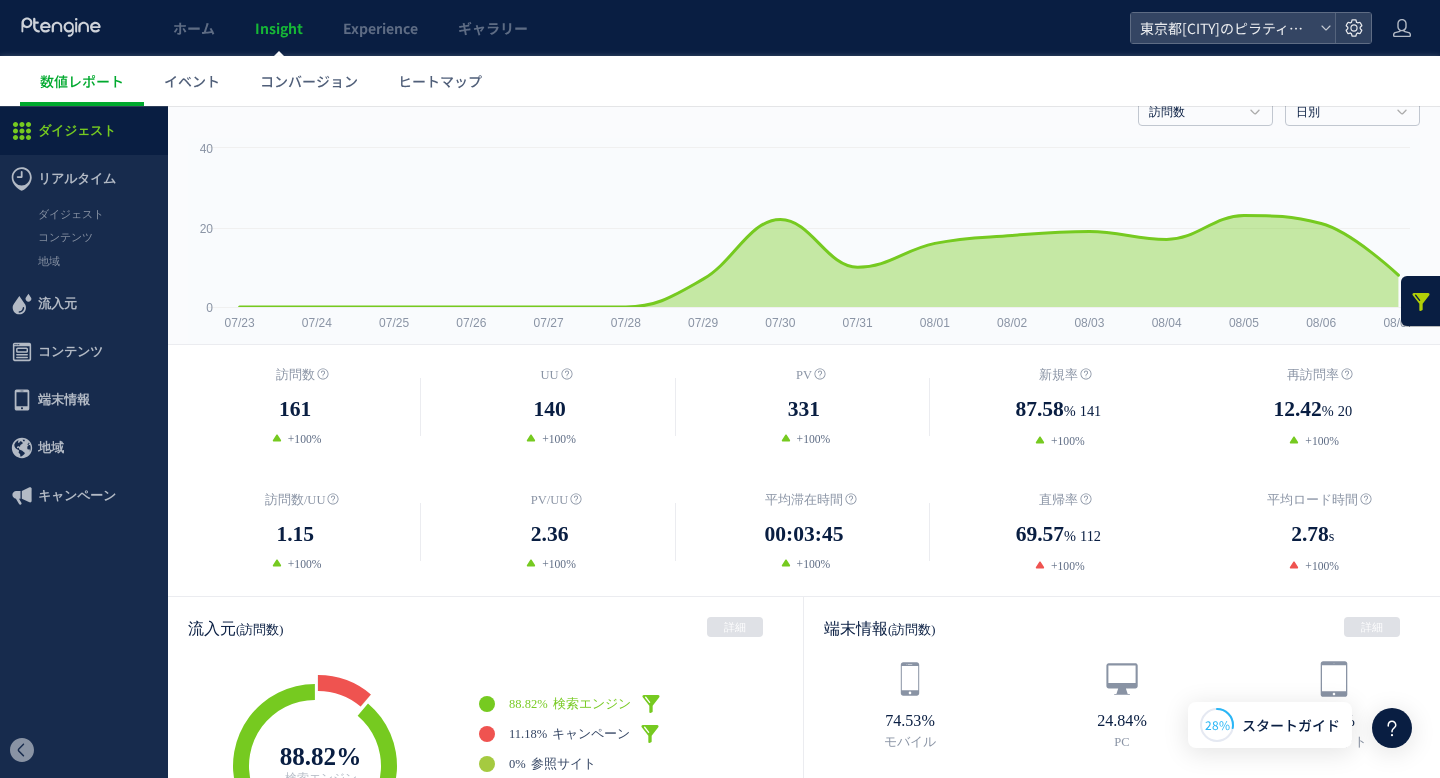 scroll, scrollTop: 0, scrollLeft: 0, axis: both 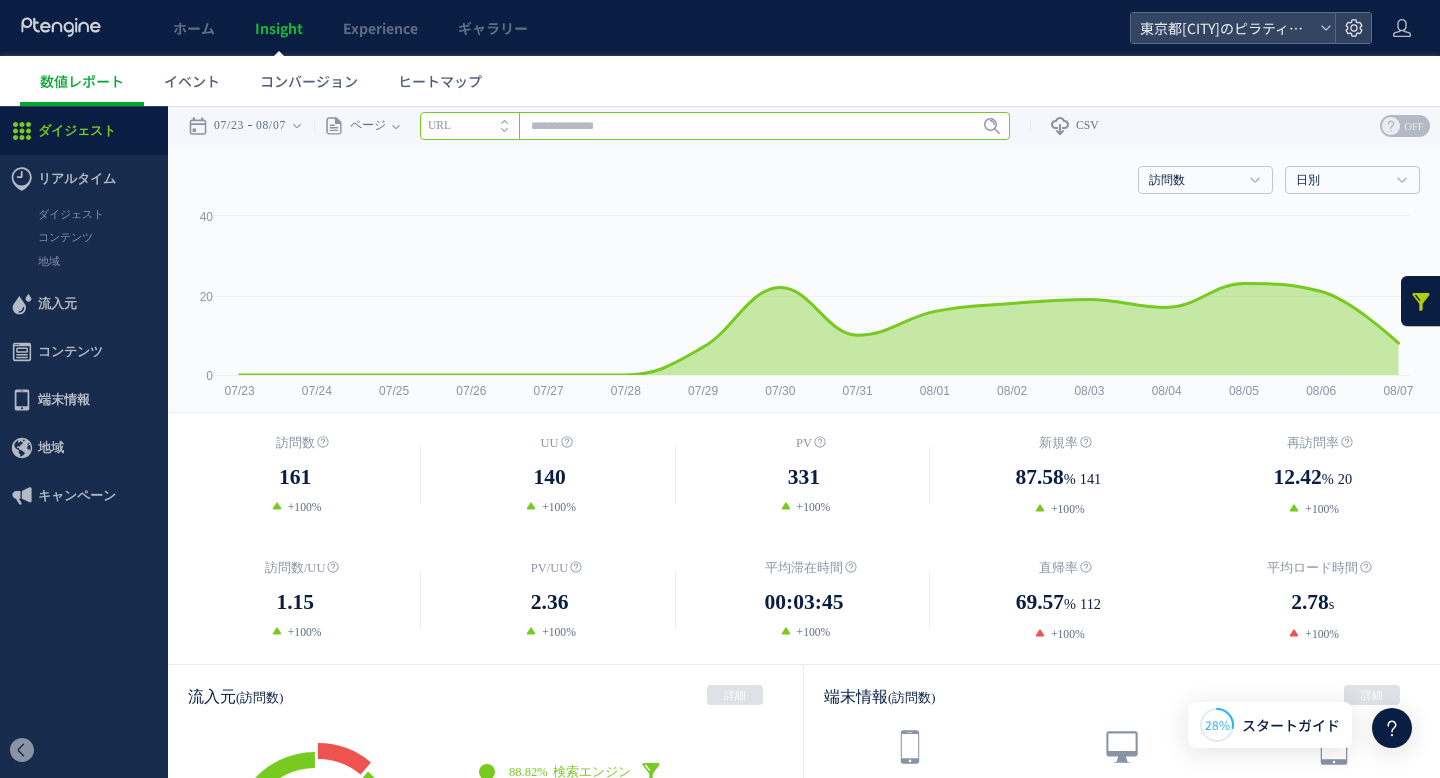 click at bounding box center [715, 126] 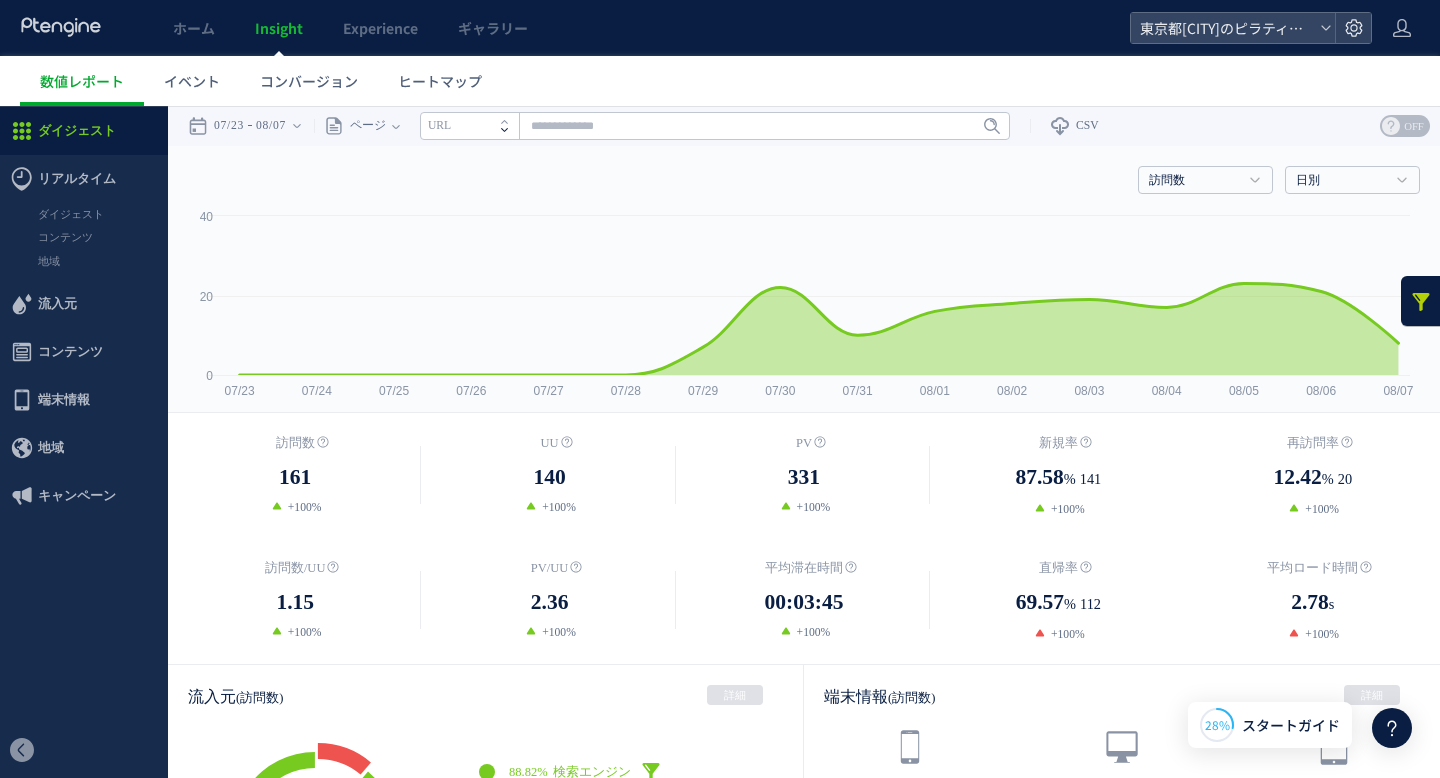 click at bounding box center [509, 133] 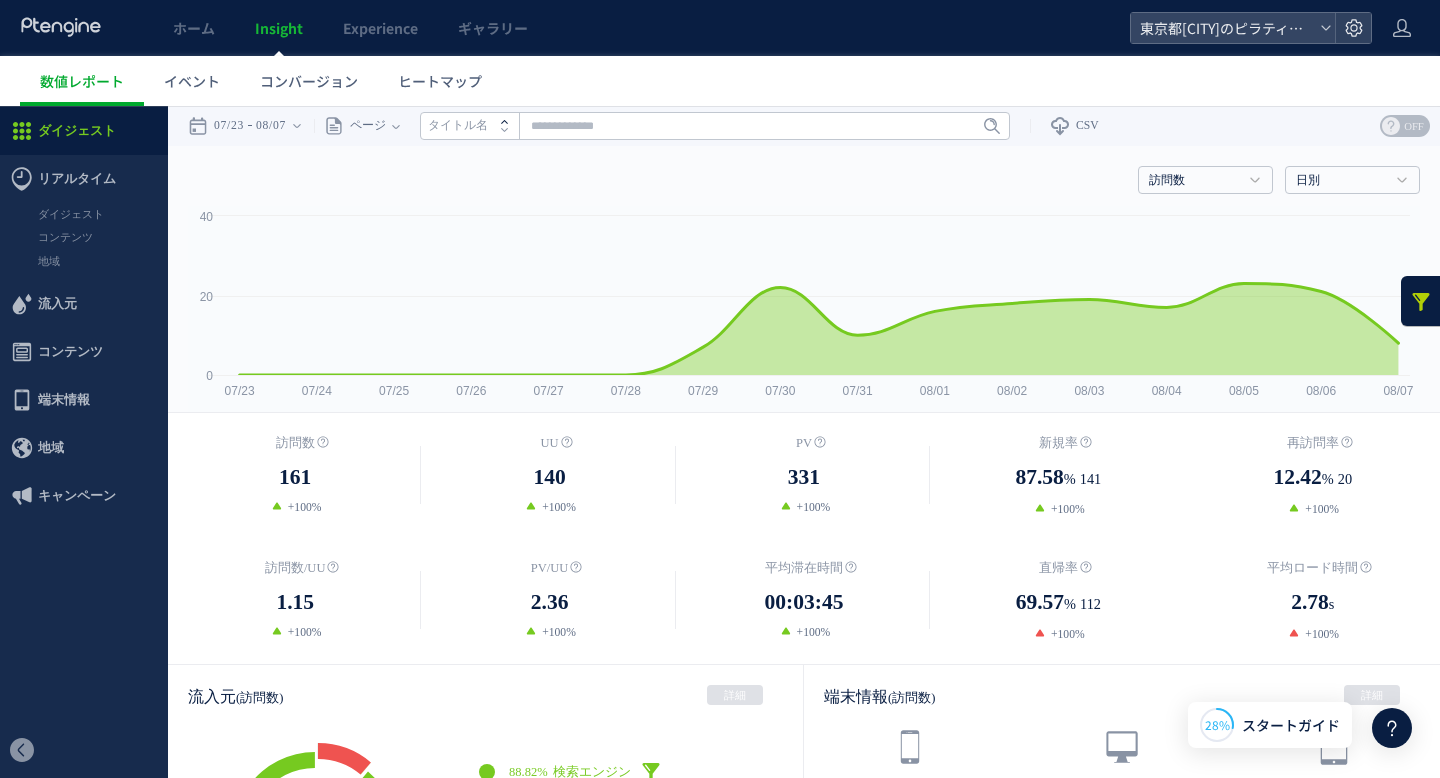 click 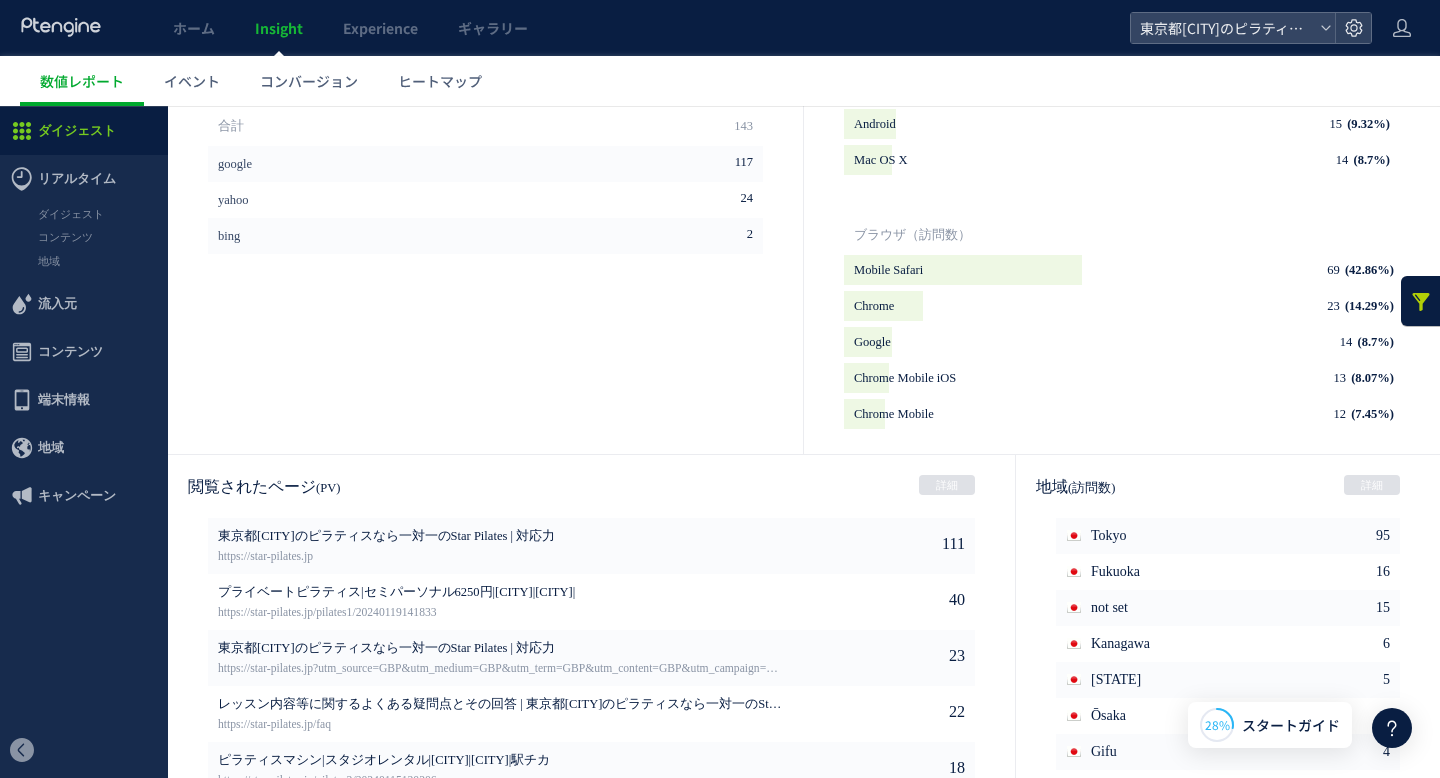 scroll, scrollTop: 1001, scrollLeft: 0, axis: vertical 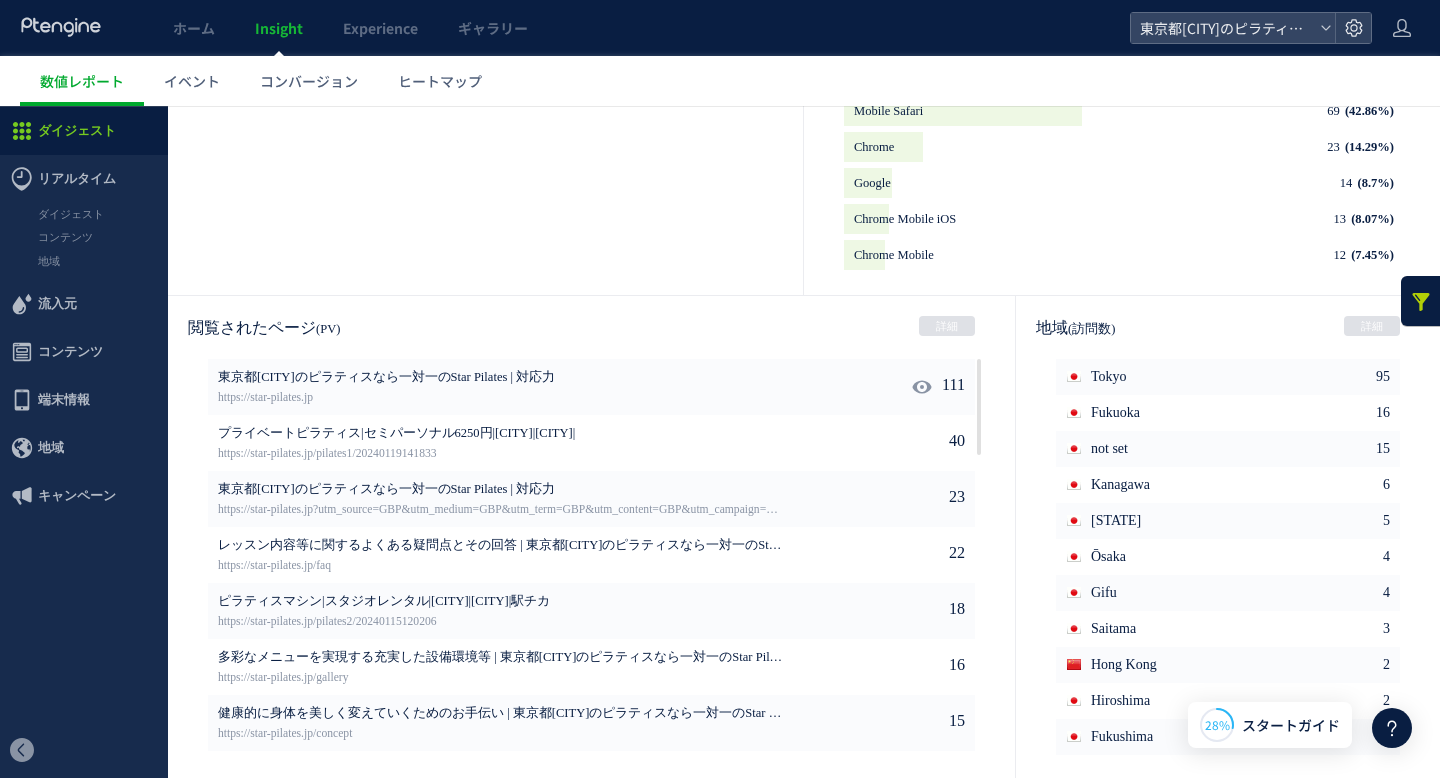 click on "東京都[CITY]のピラティスなら一対一のStar Pilates | 対応力" at bounding box center (501, 378) 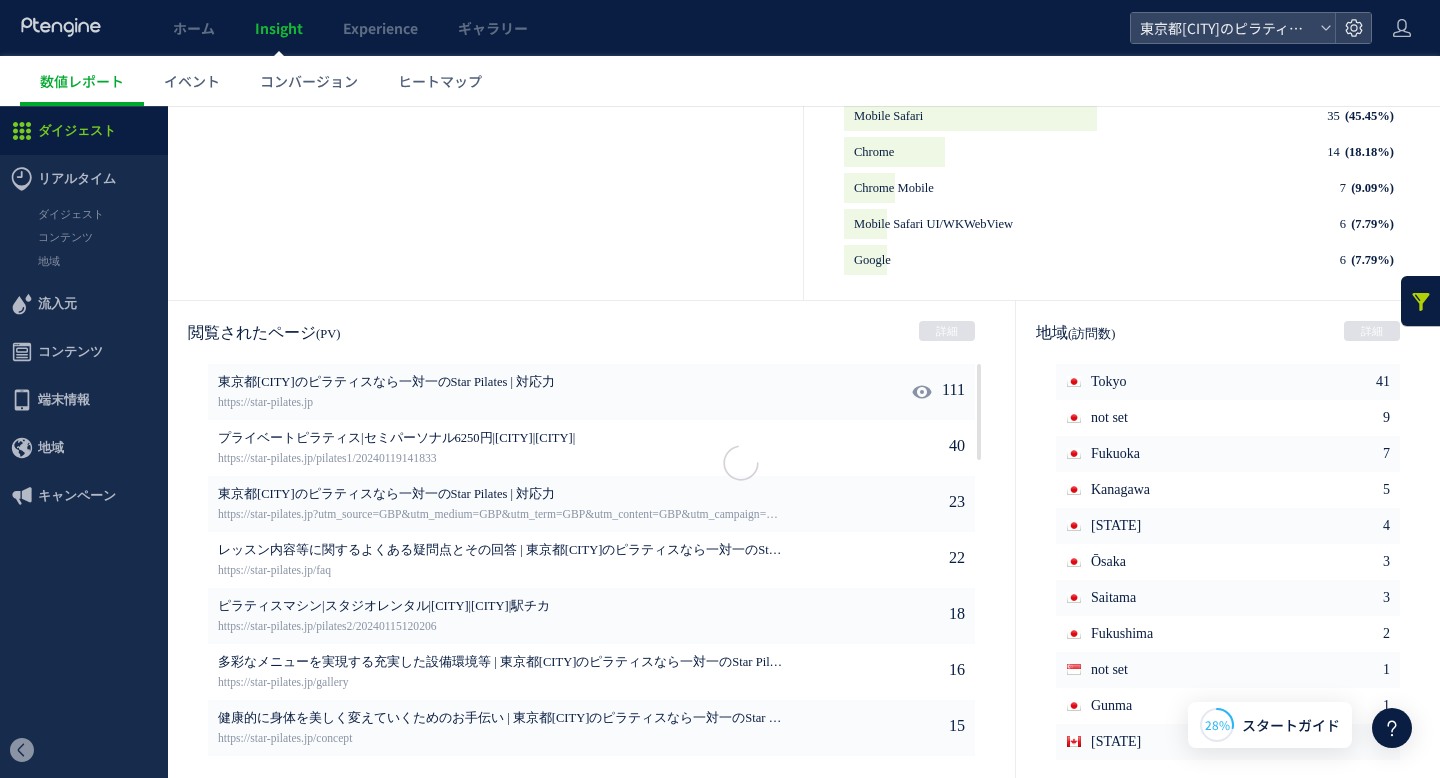 scroll, scrollTop: 1001, scrollLeft: 0, axis: vertical 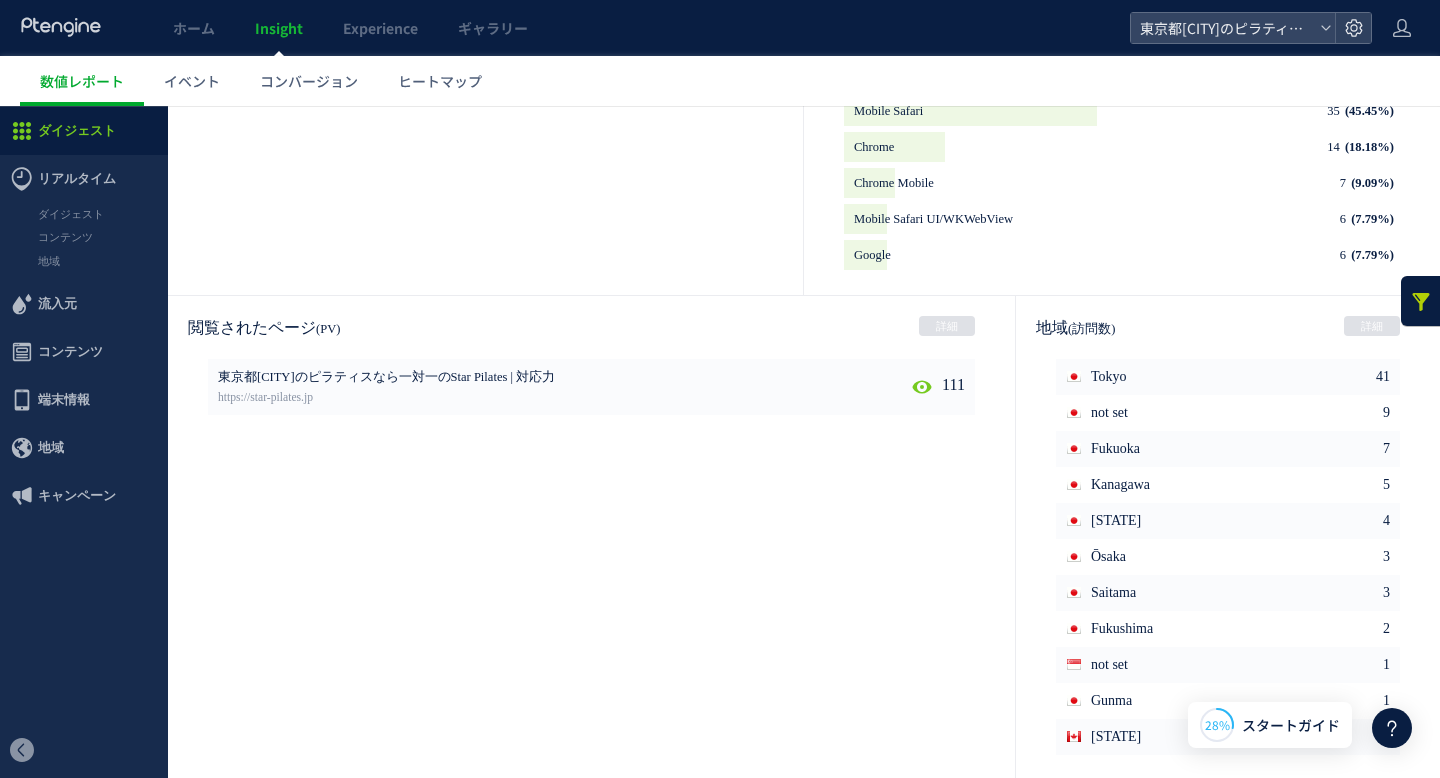 click 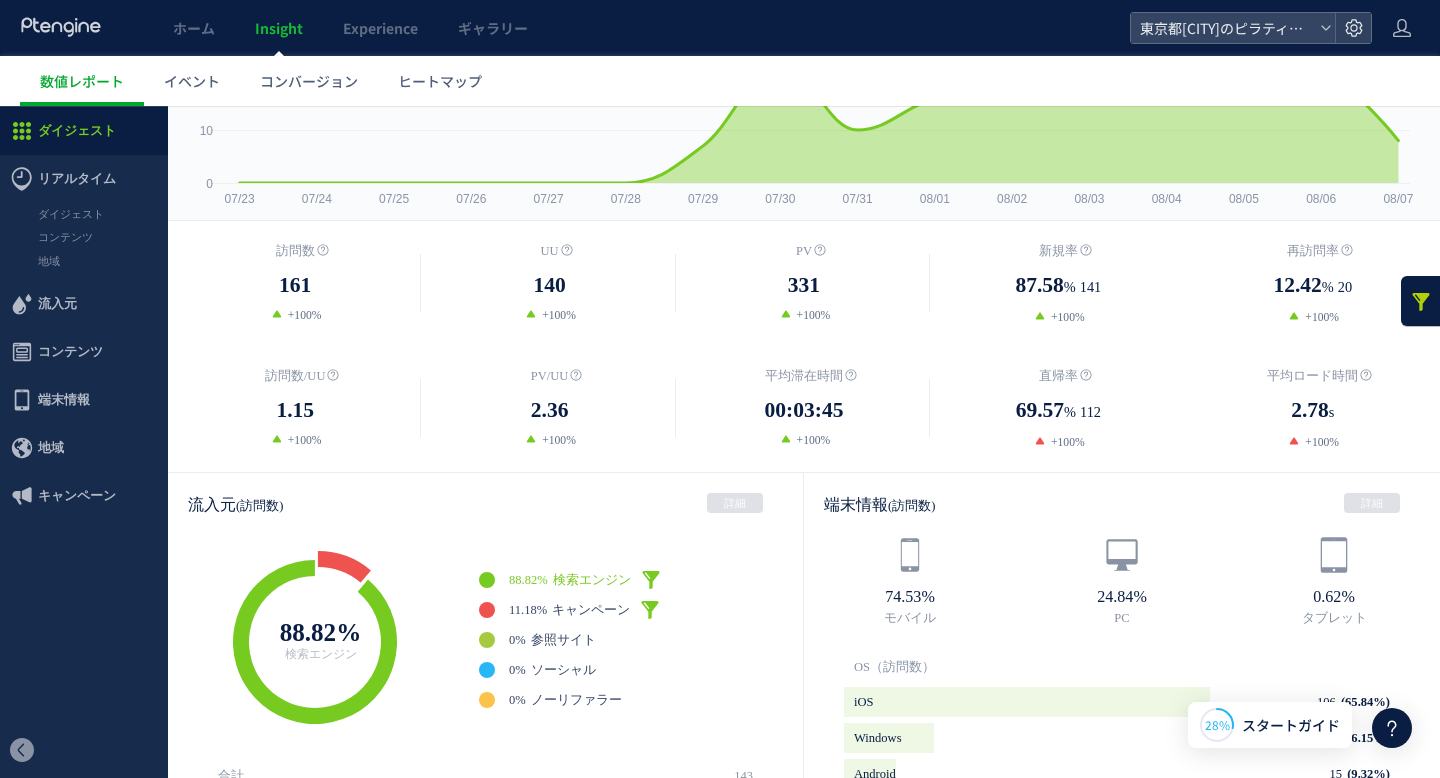 scroll, scrollTop: 0, scrollLeft: 0, axis: both 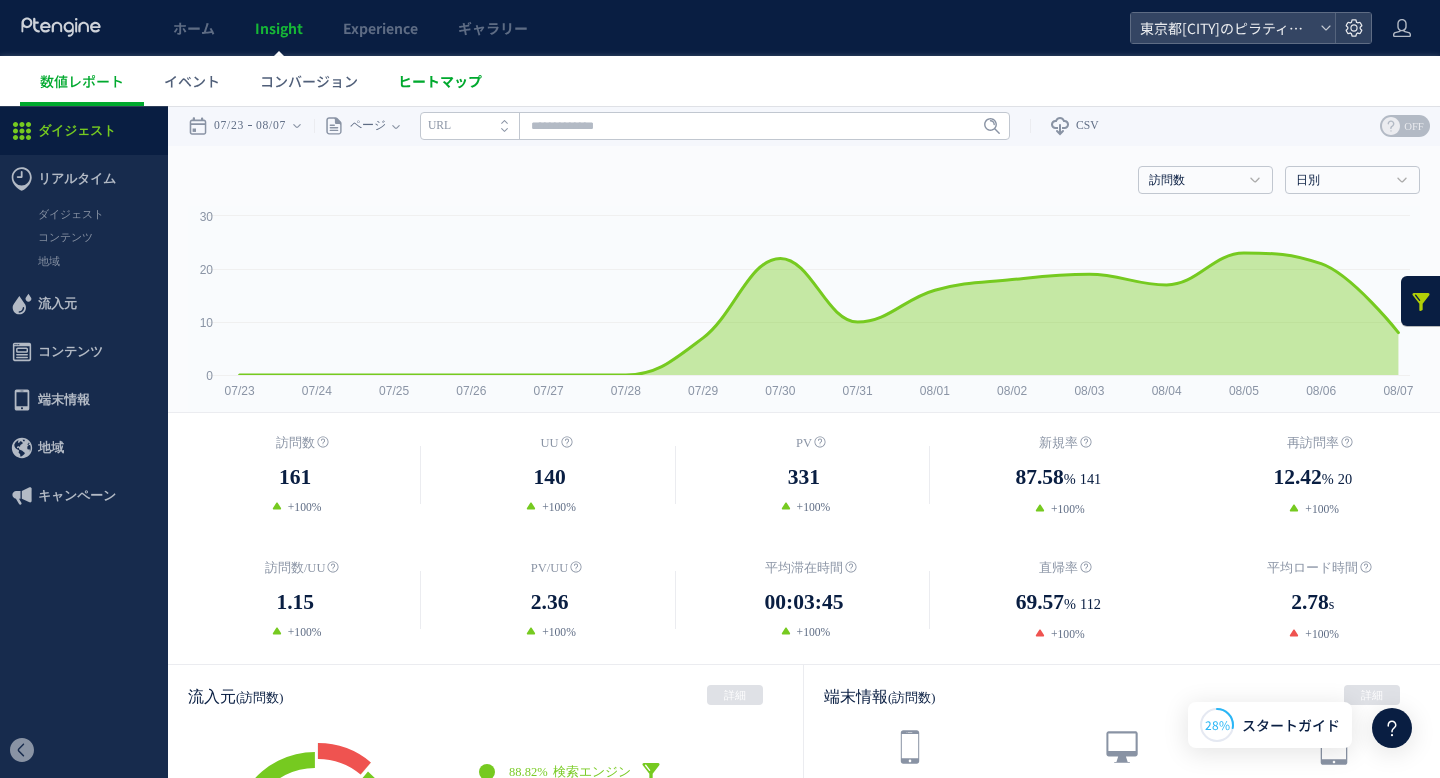 click on "ヒートマップ" at bounding box center [440, 81] 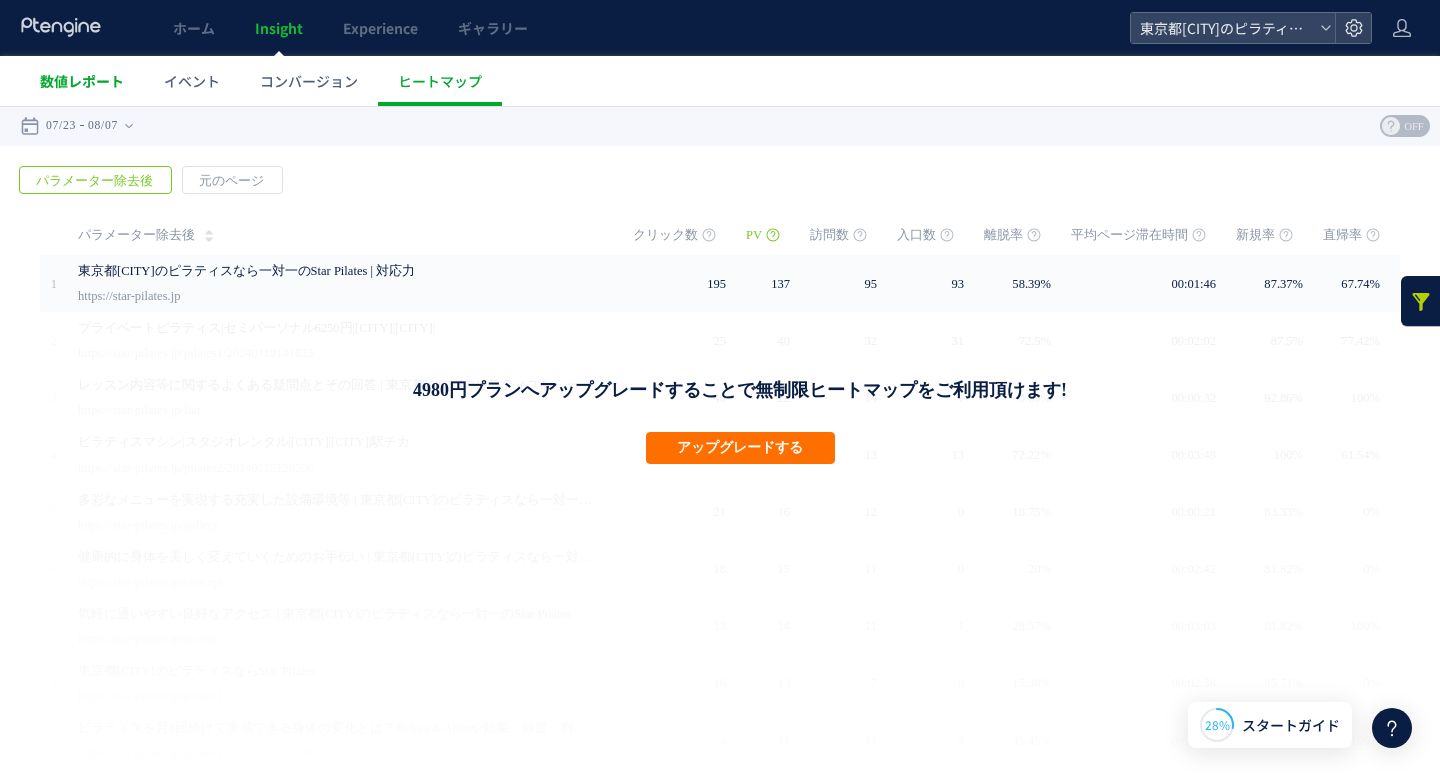 click on "数値レポート" at bounding box center (82, 81) 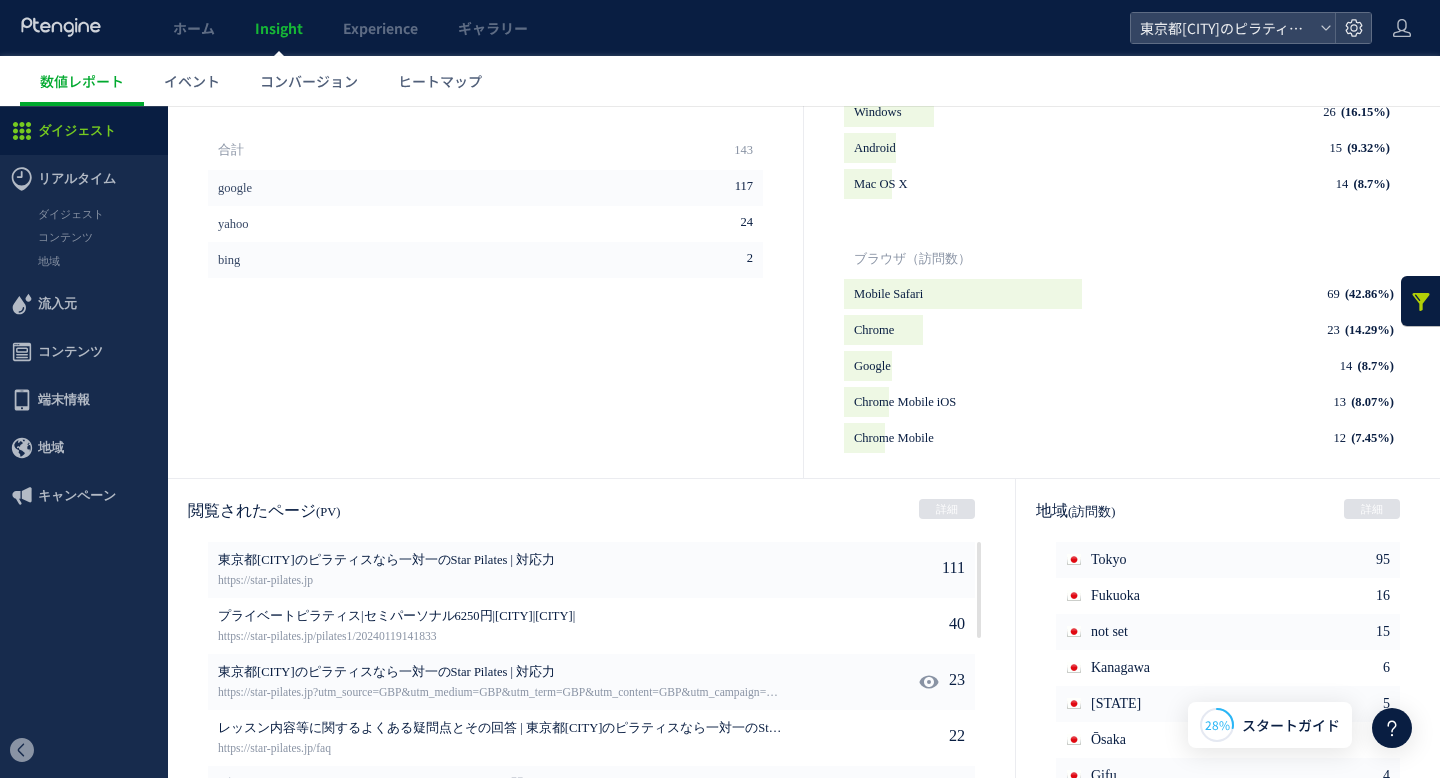 scroll, scrollTop: 756, scrollLeft: 0, axis: vertical 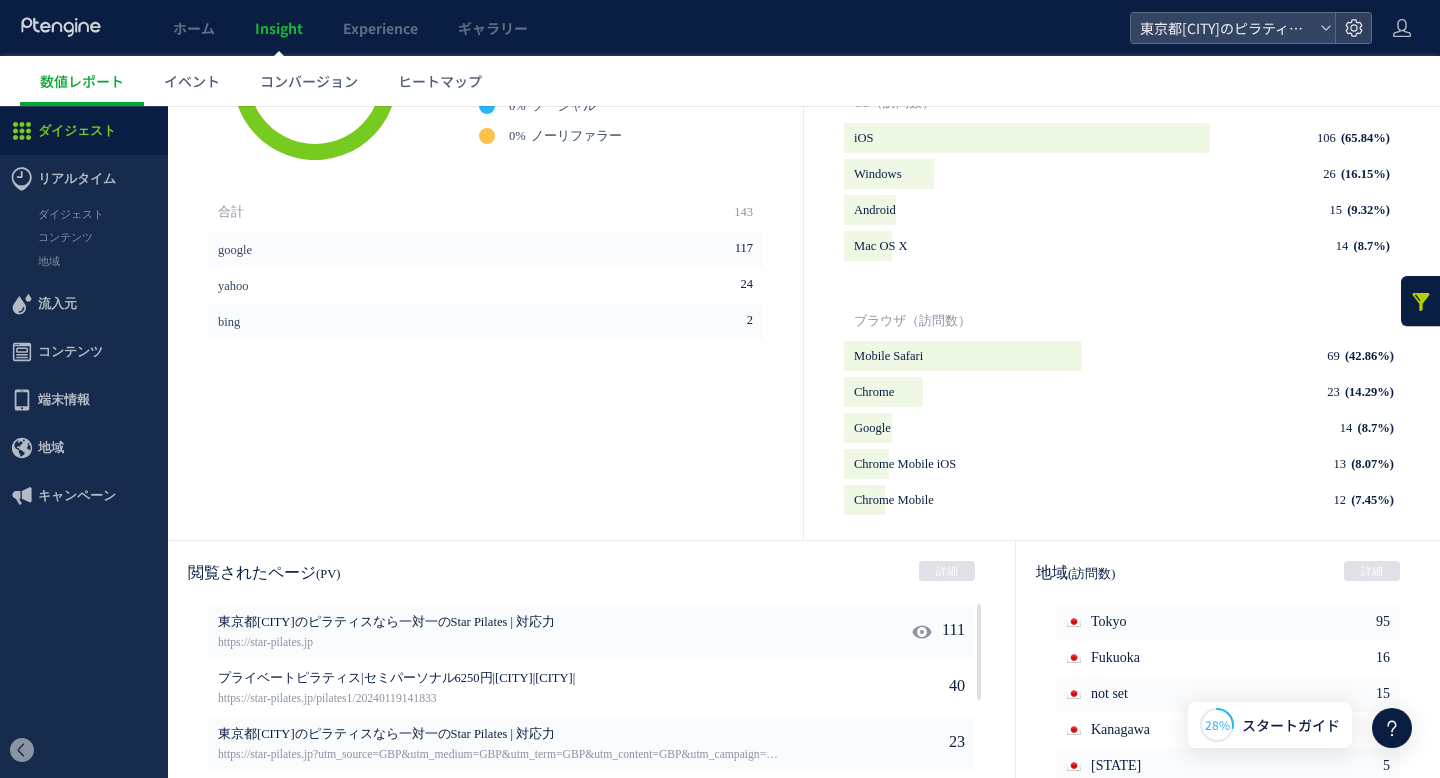 click 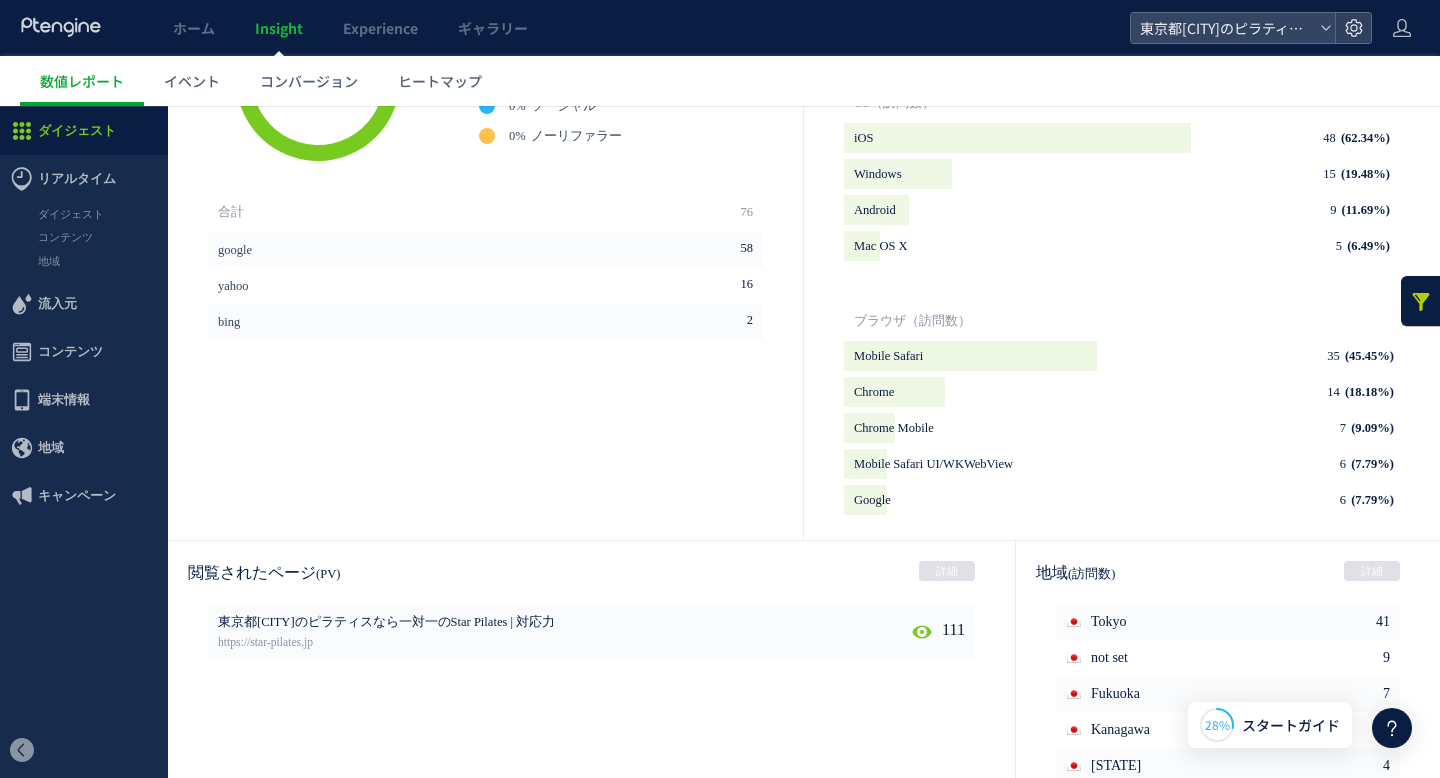 click 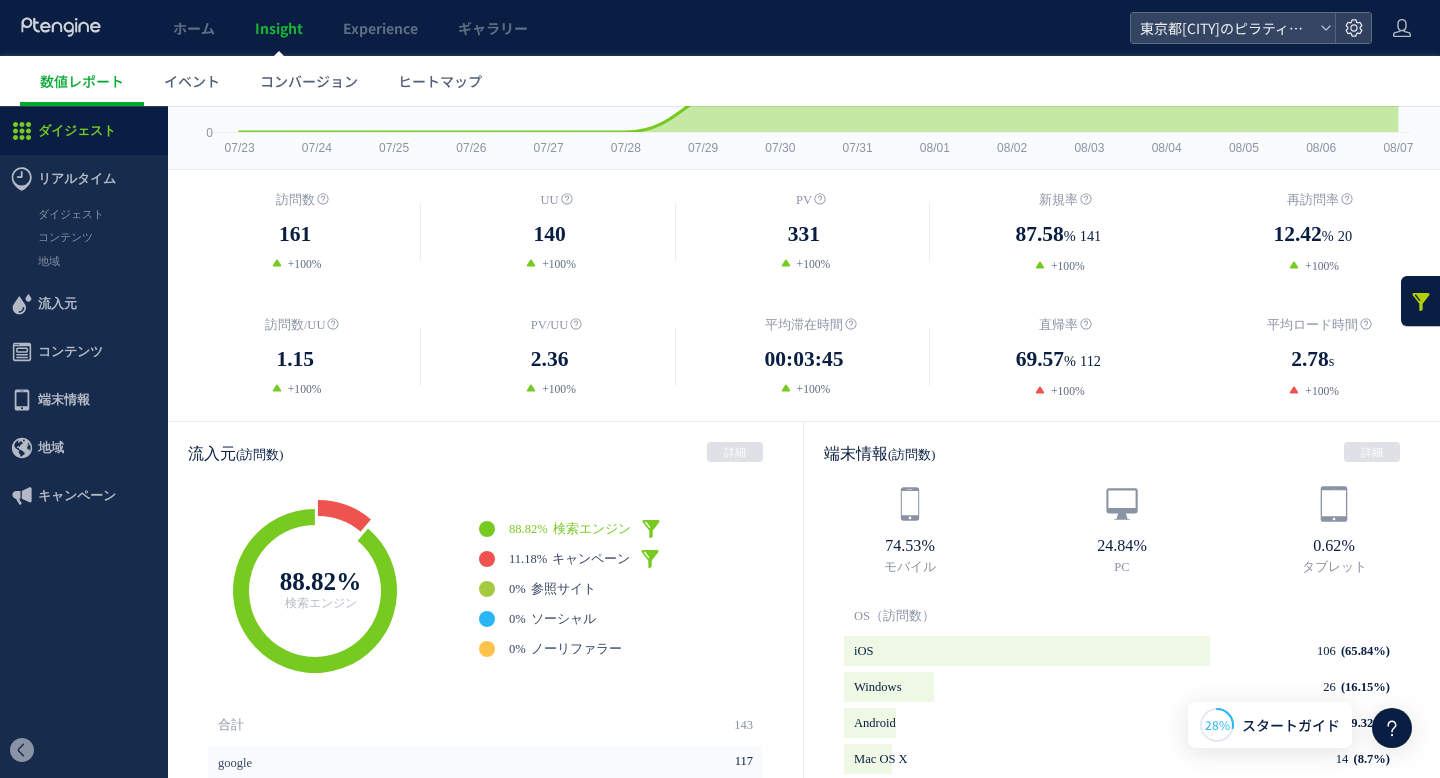 scroll, scrollTop: 0, scrollLeft: 0, axis: both 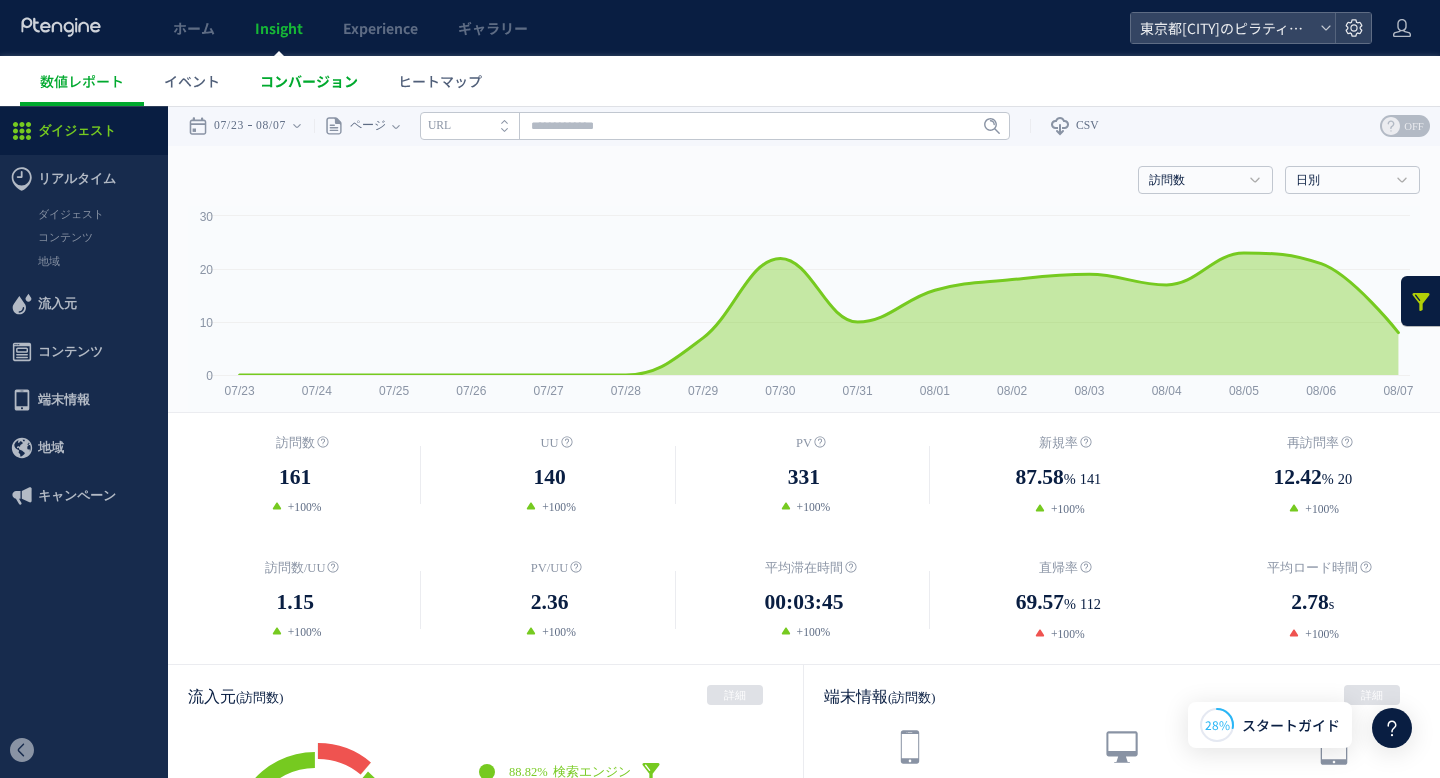 click on "コンバージョン" at bounding box center [309, 81] 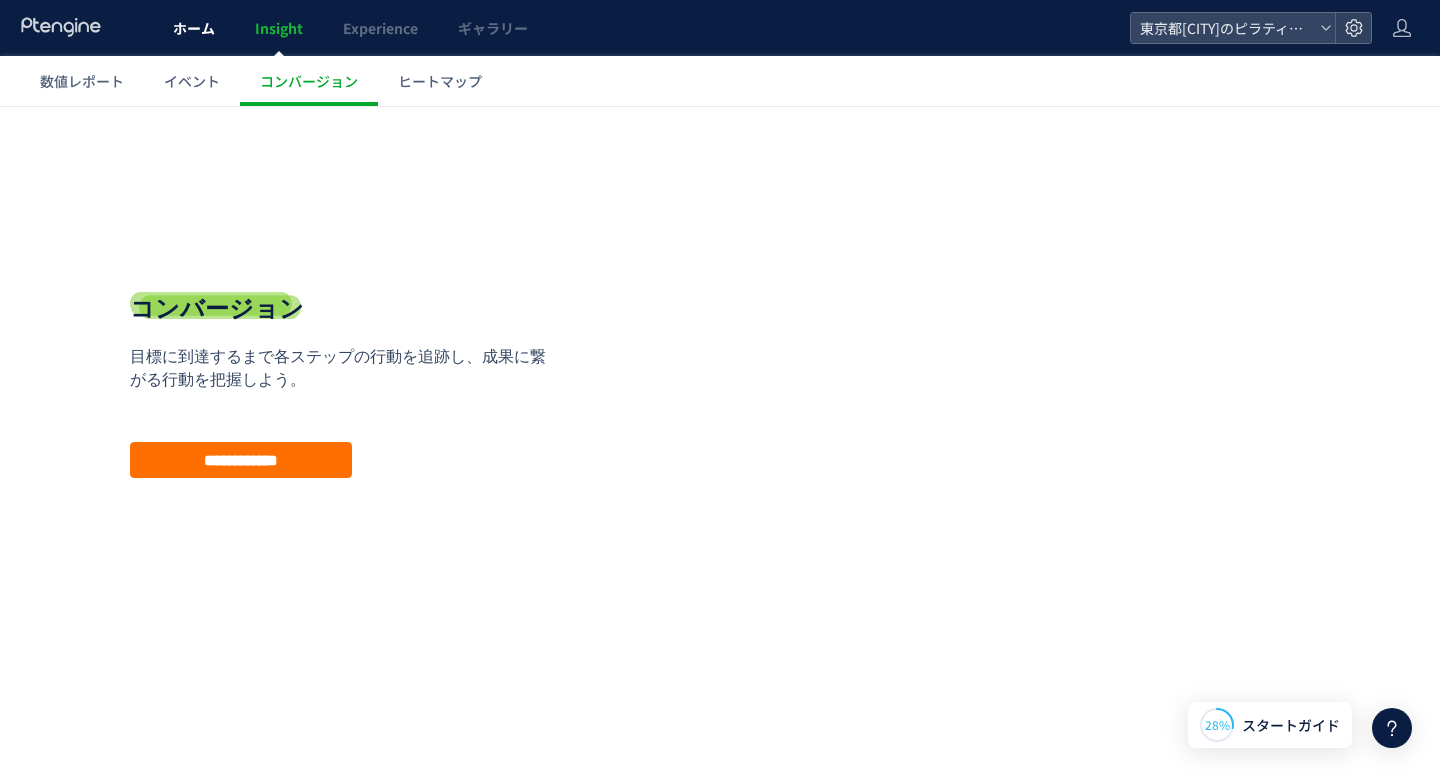 click on "ホーム" at bounding box center [194, 28] 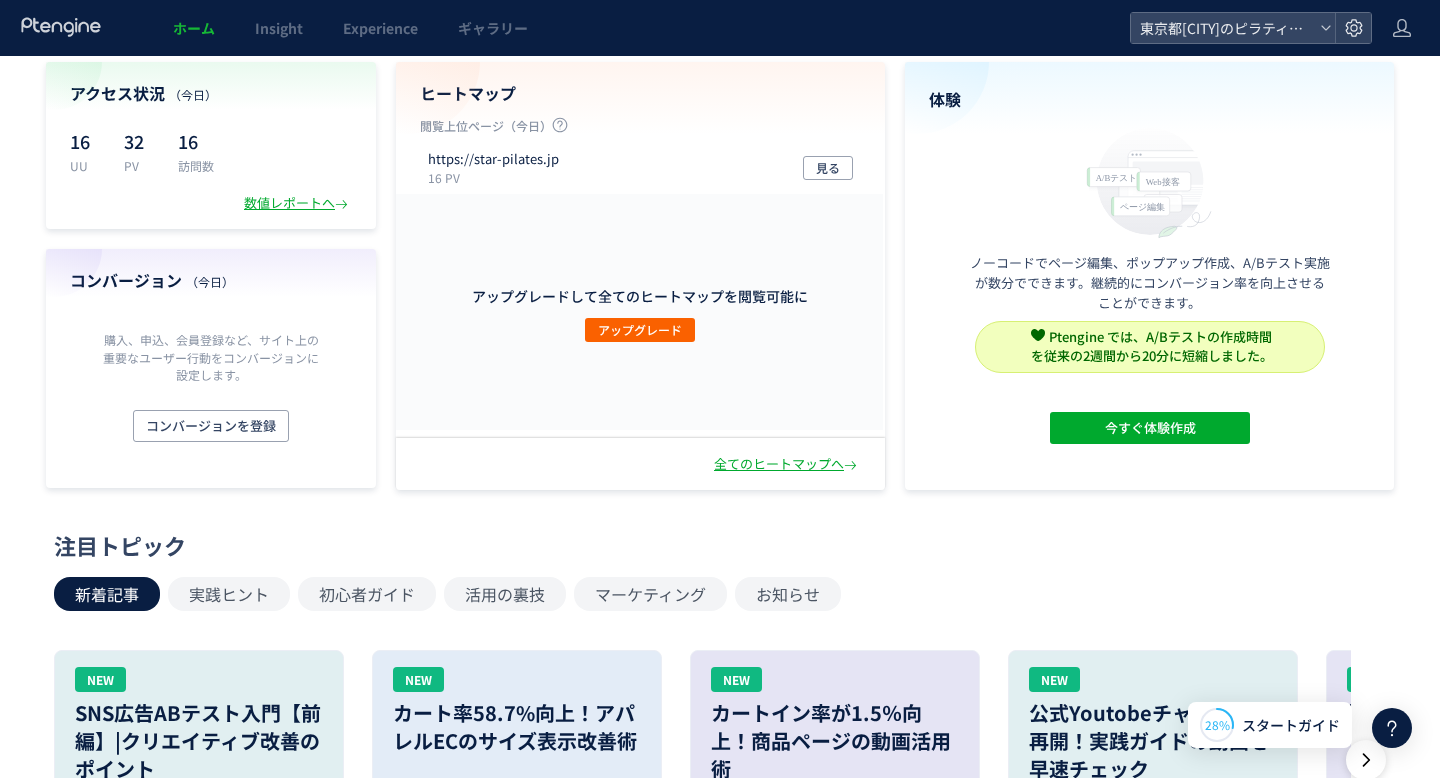scroll, scrollTop: 0, scrollLeft: 0, axis: both 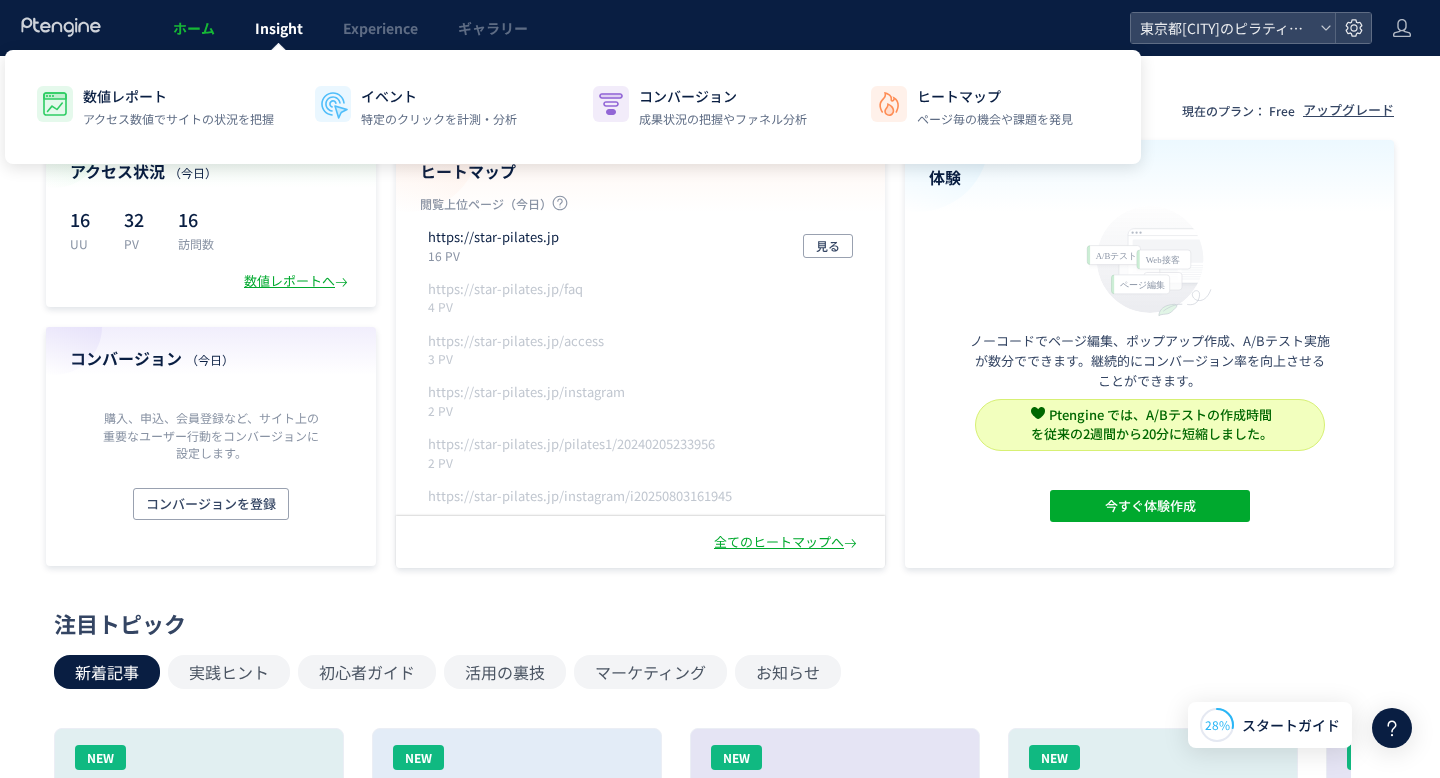 click on "Insight" 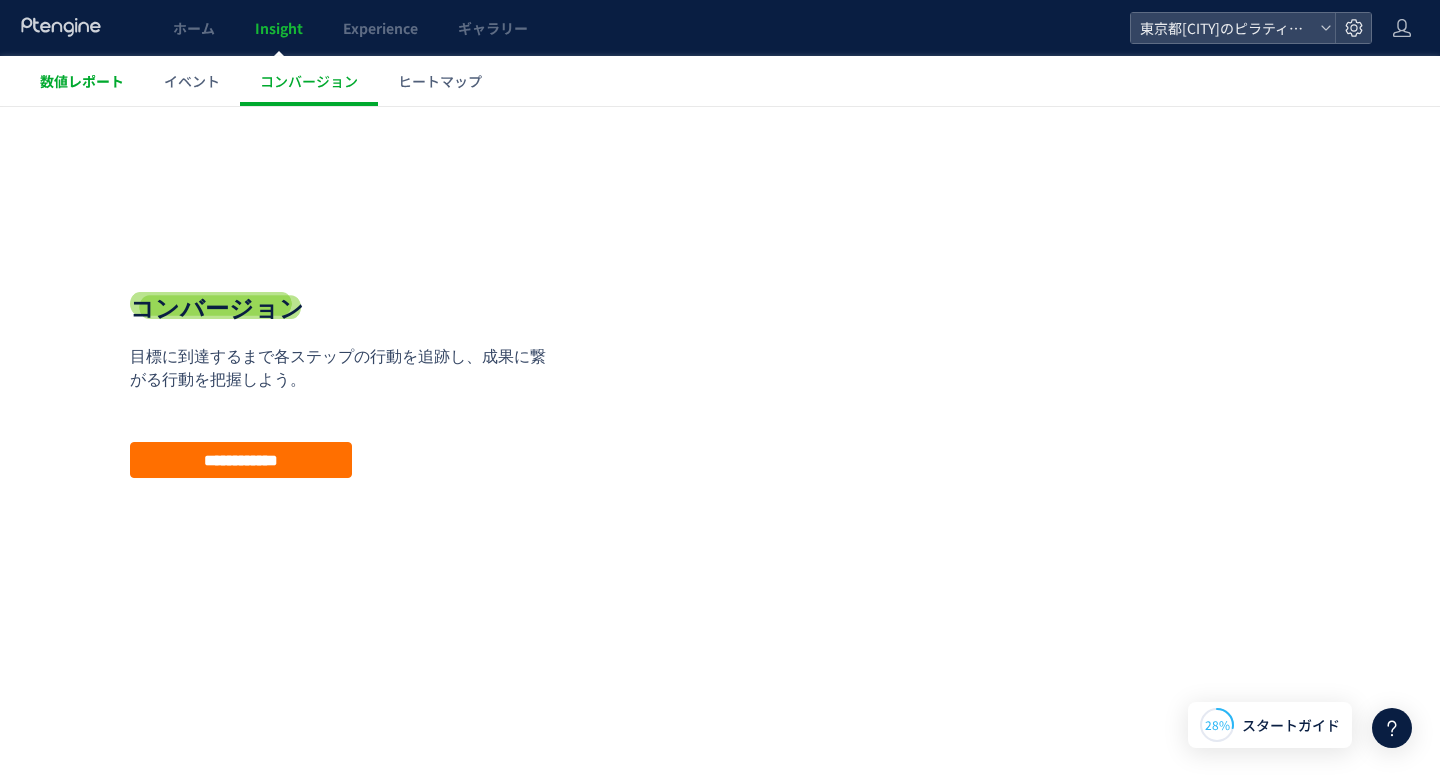 click on "数値レポート" at bounding box center [82, 81] 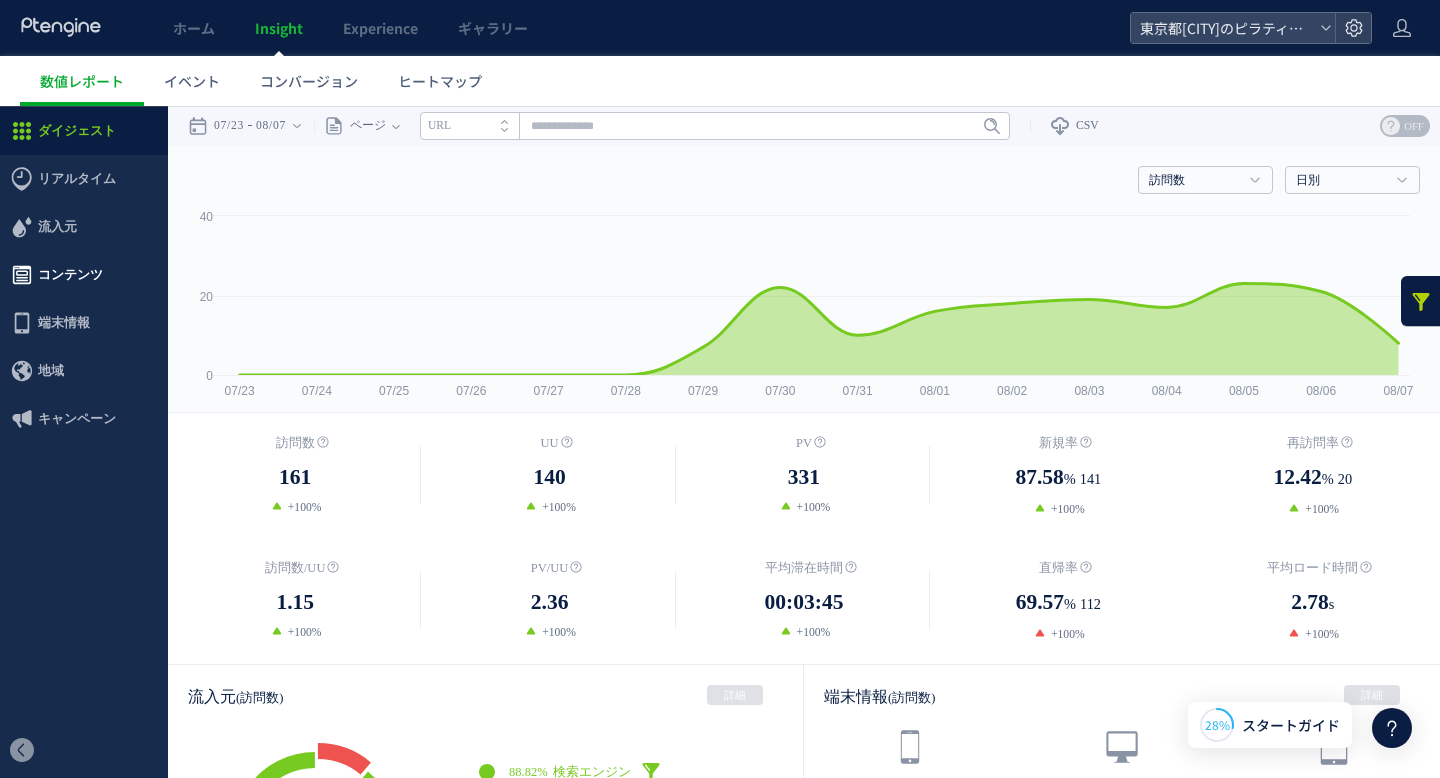 click on "コンテンツ" at bounding box center (70, 275) 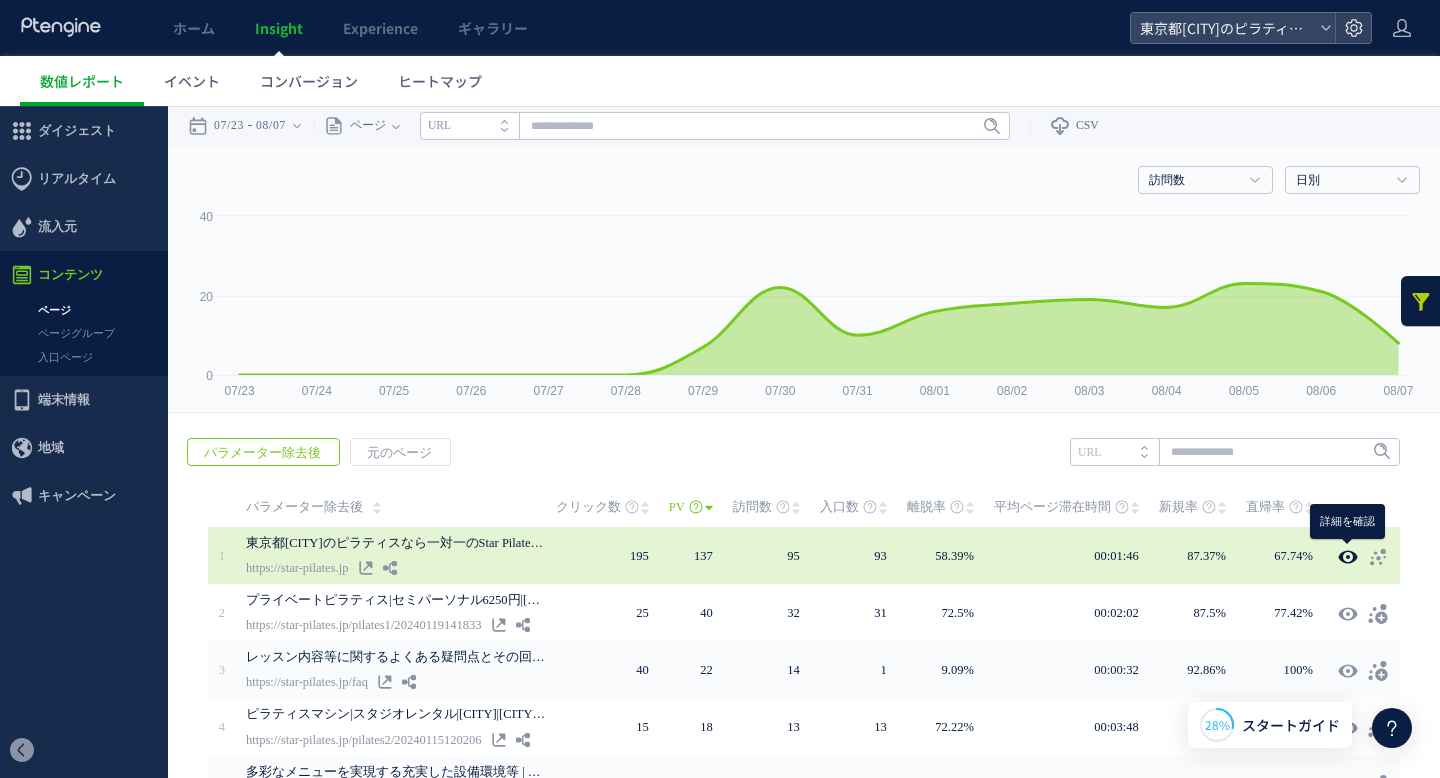 click 